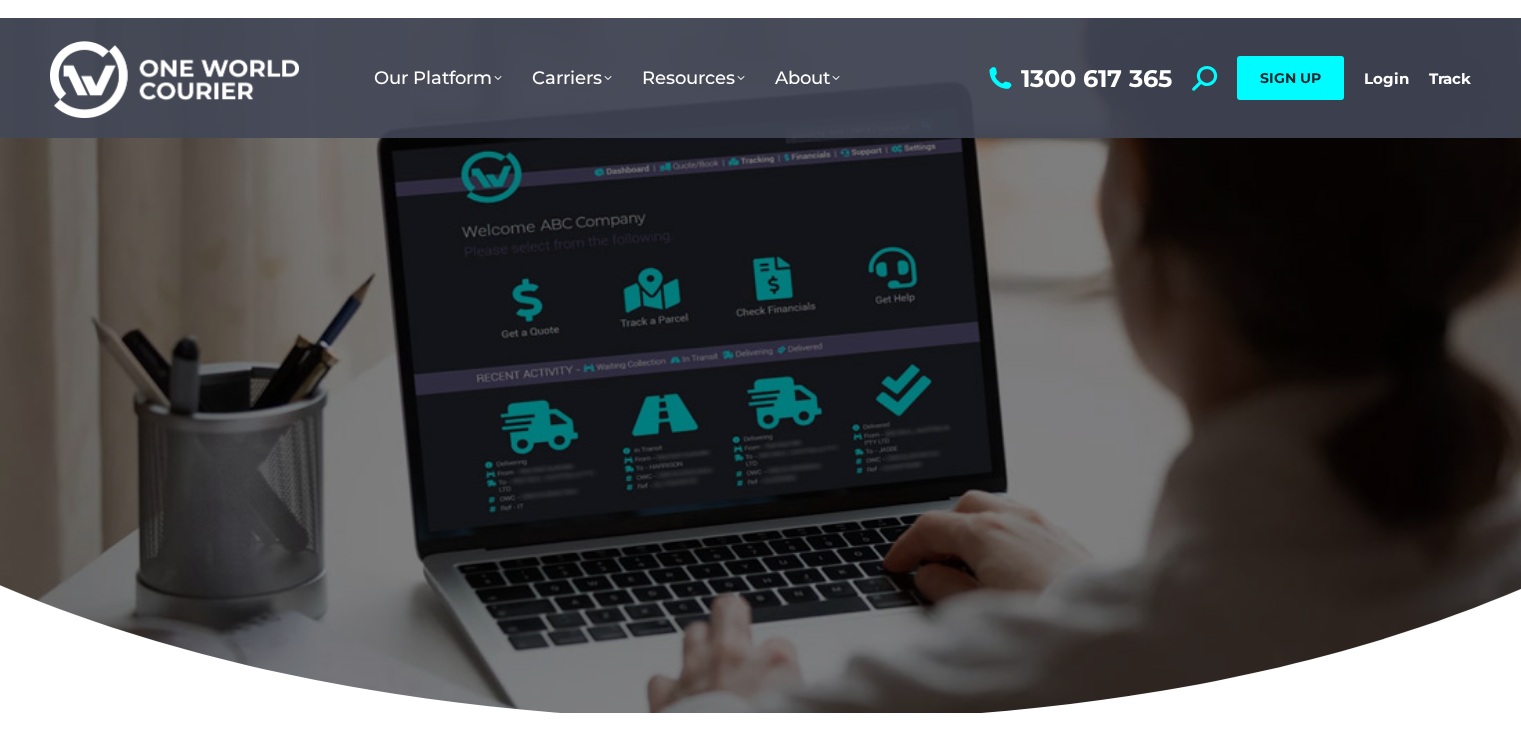 scroll, scrollTop: 0, scrollLeft: 0, axis: both 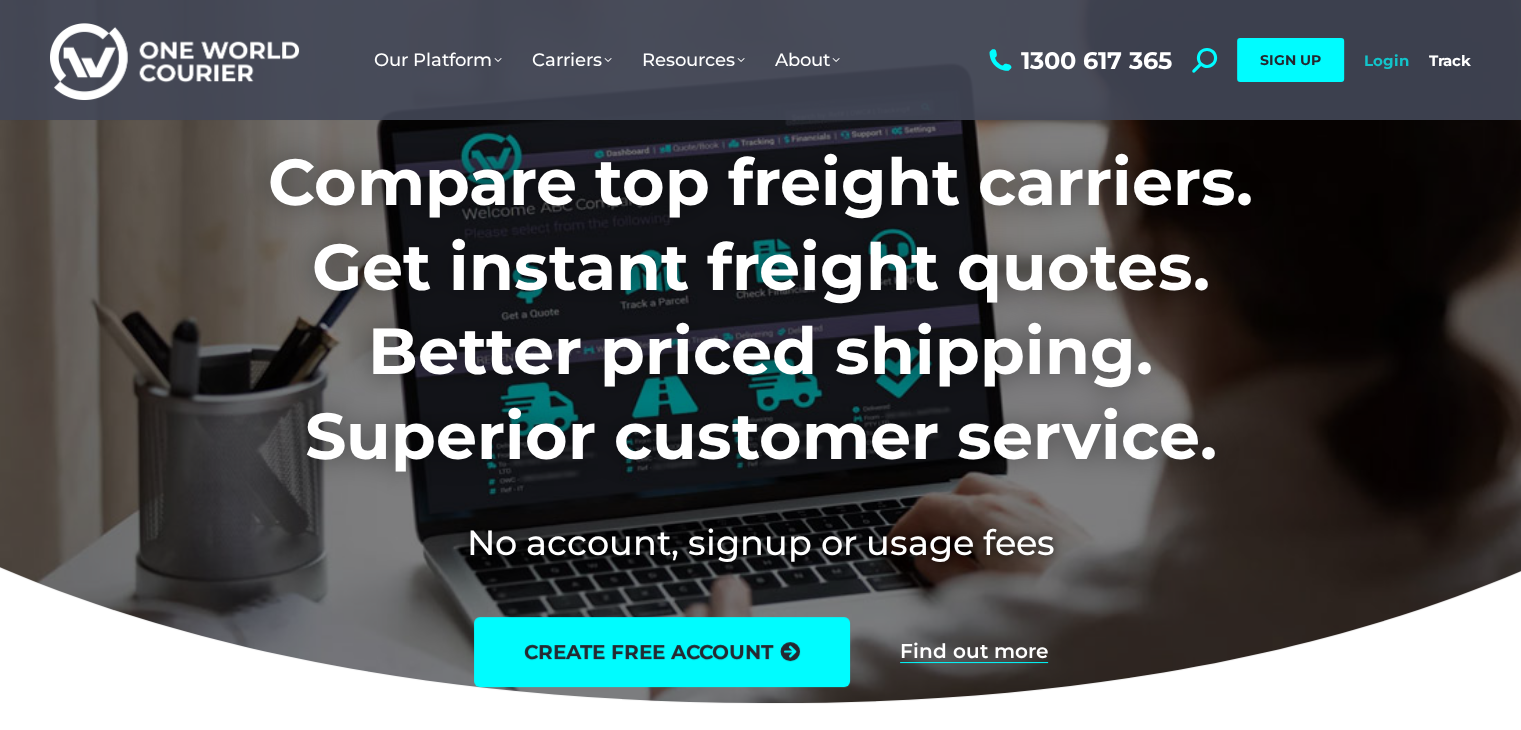 click on "Login" at bounding box center (1386, 60) 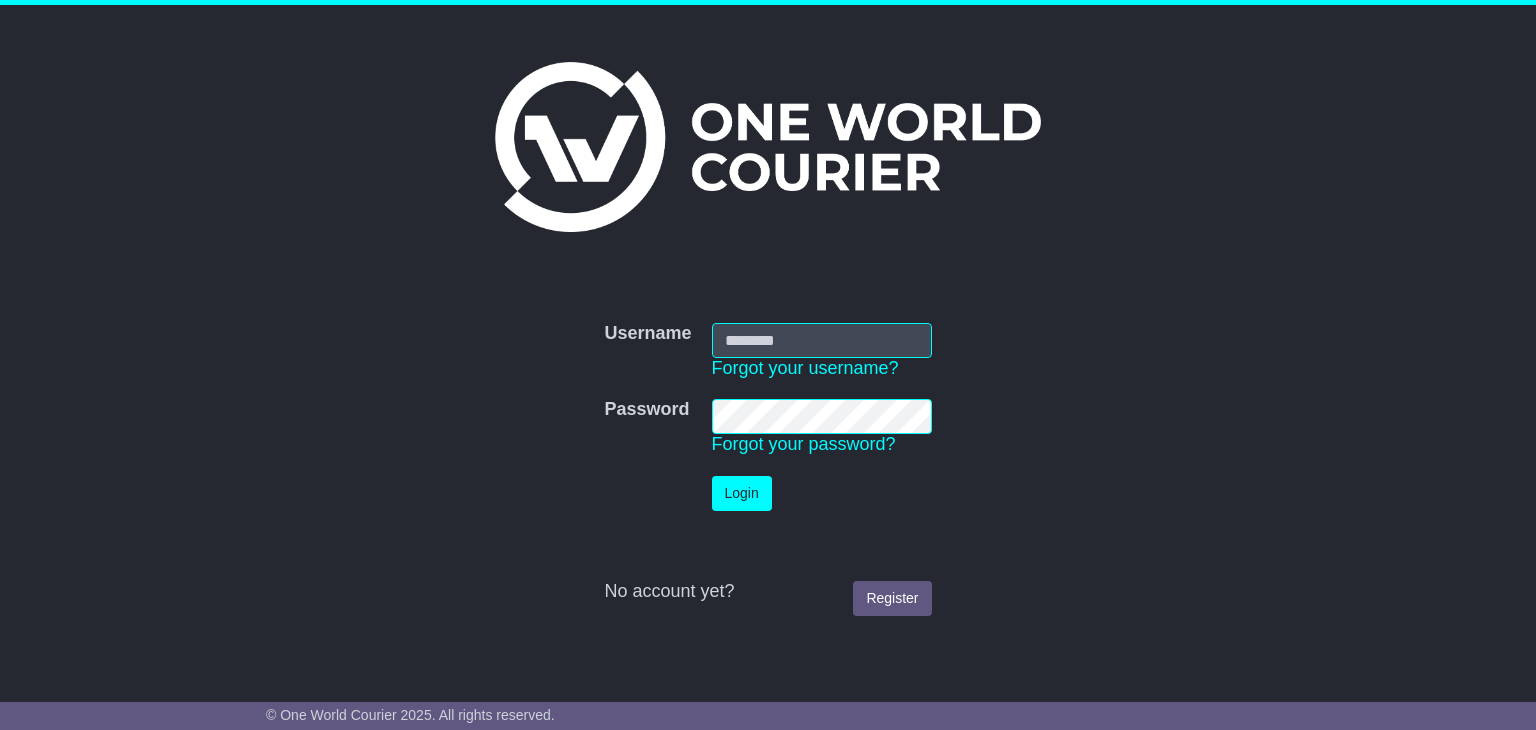 scroll, scrollTop: 0, scrollLeft: 0, axis: both 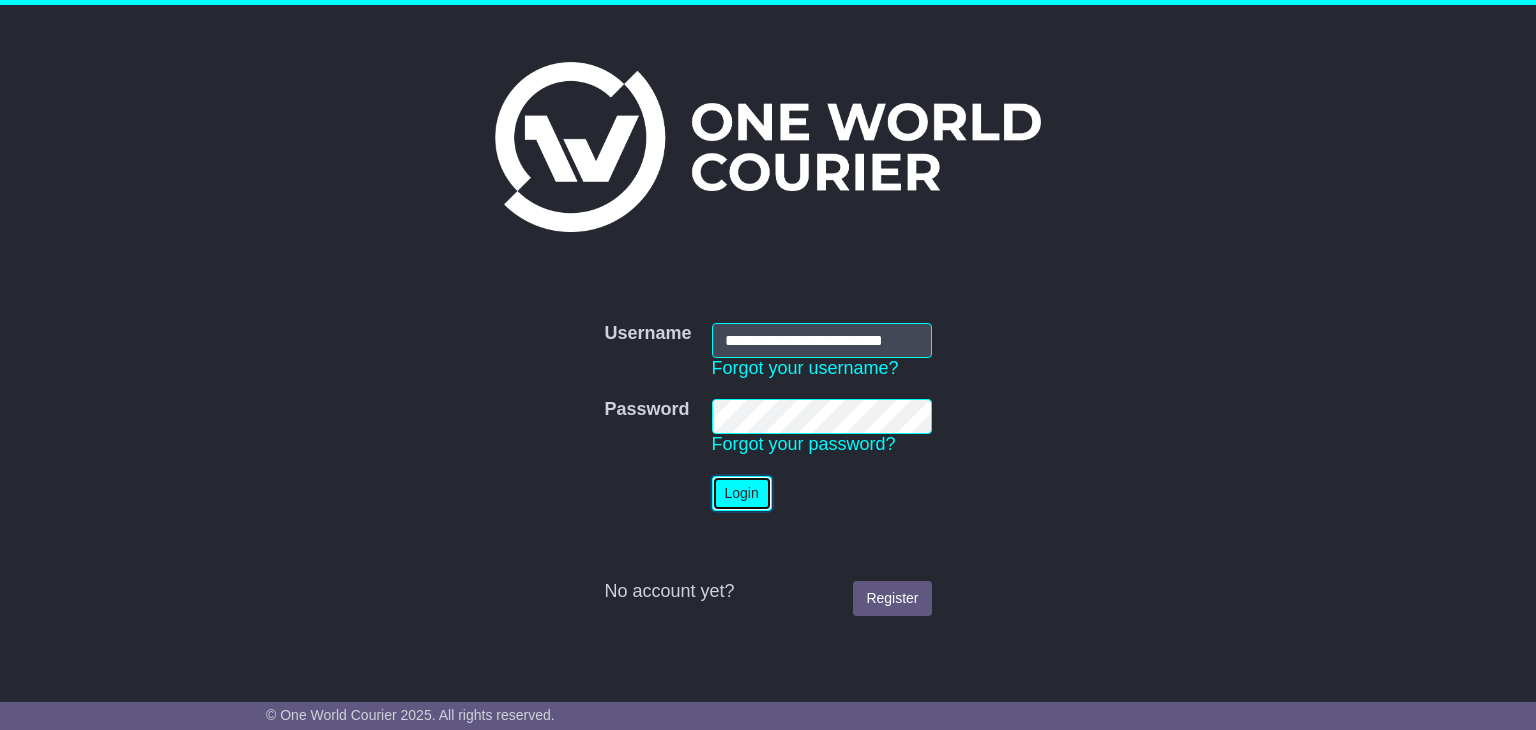 click on "Login" at bounding box center (742, 493) 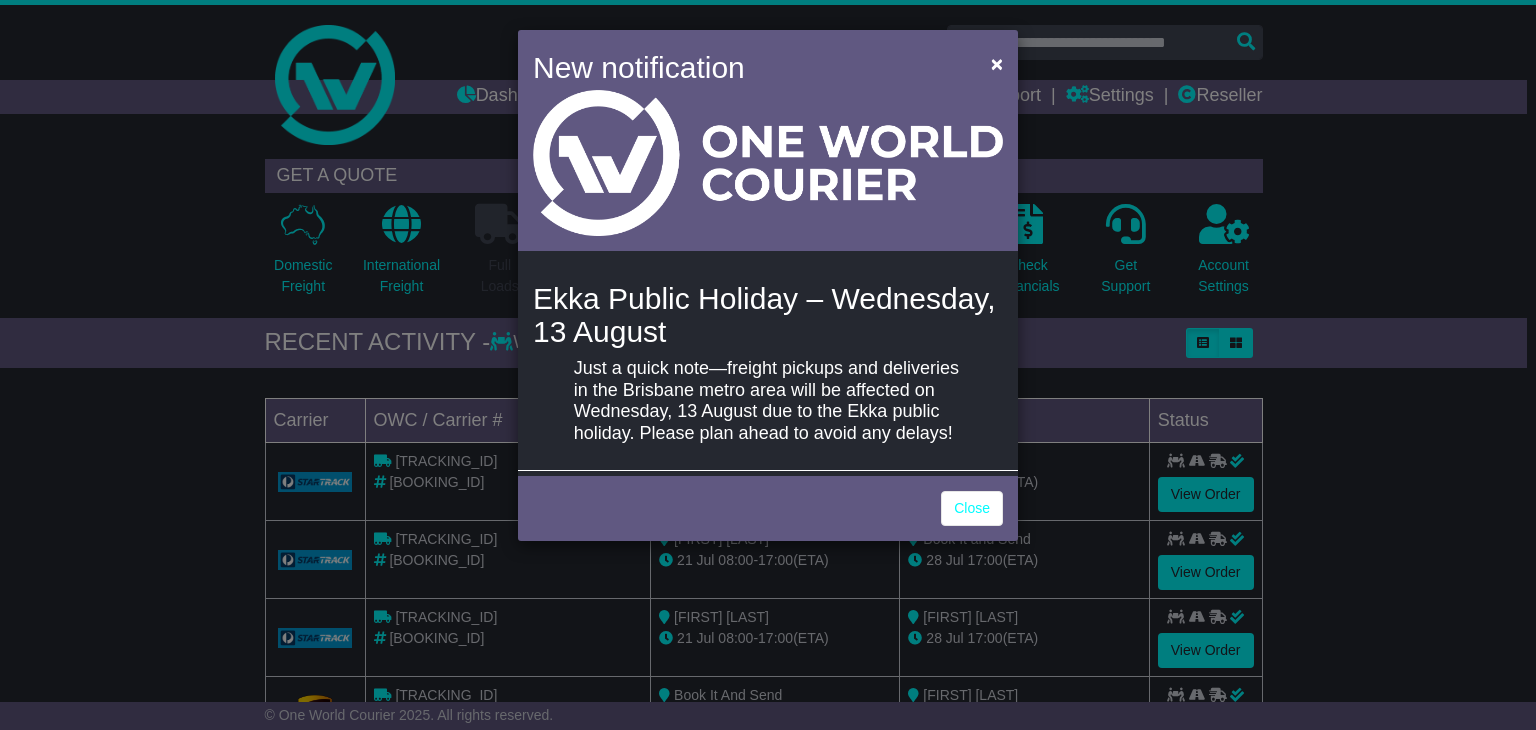 scroll, scrollTop: 0, scrollLeft: 0, axis: both 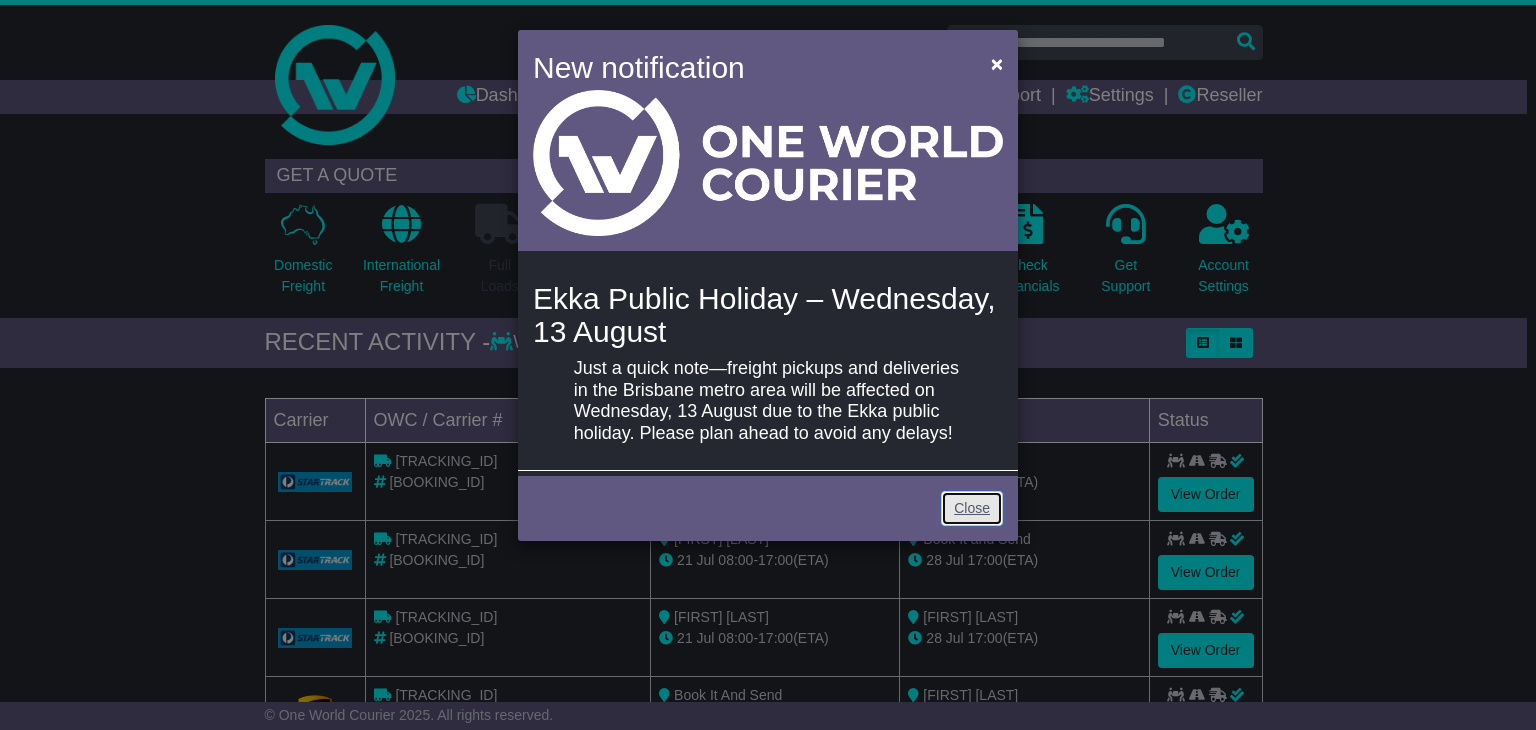 click on "Close" at bounding box center [972, 508] 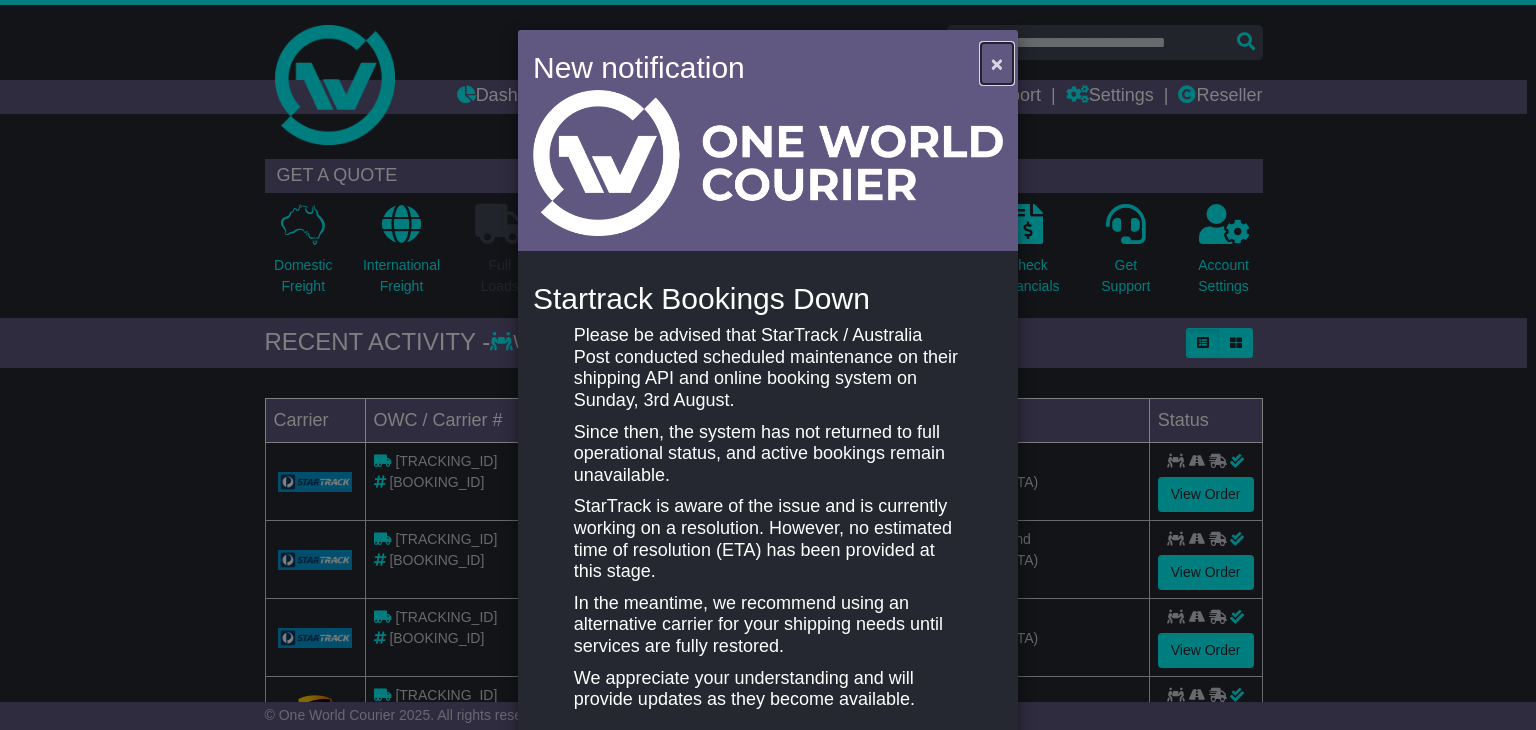 click on "×" at bounding box center [997, 63] 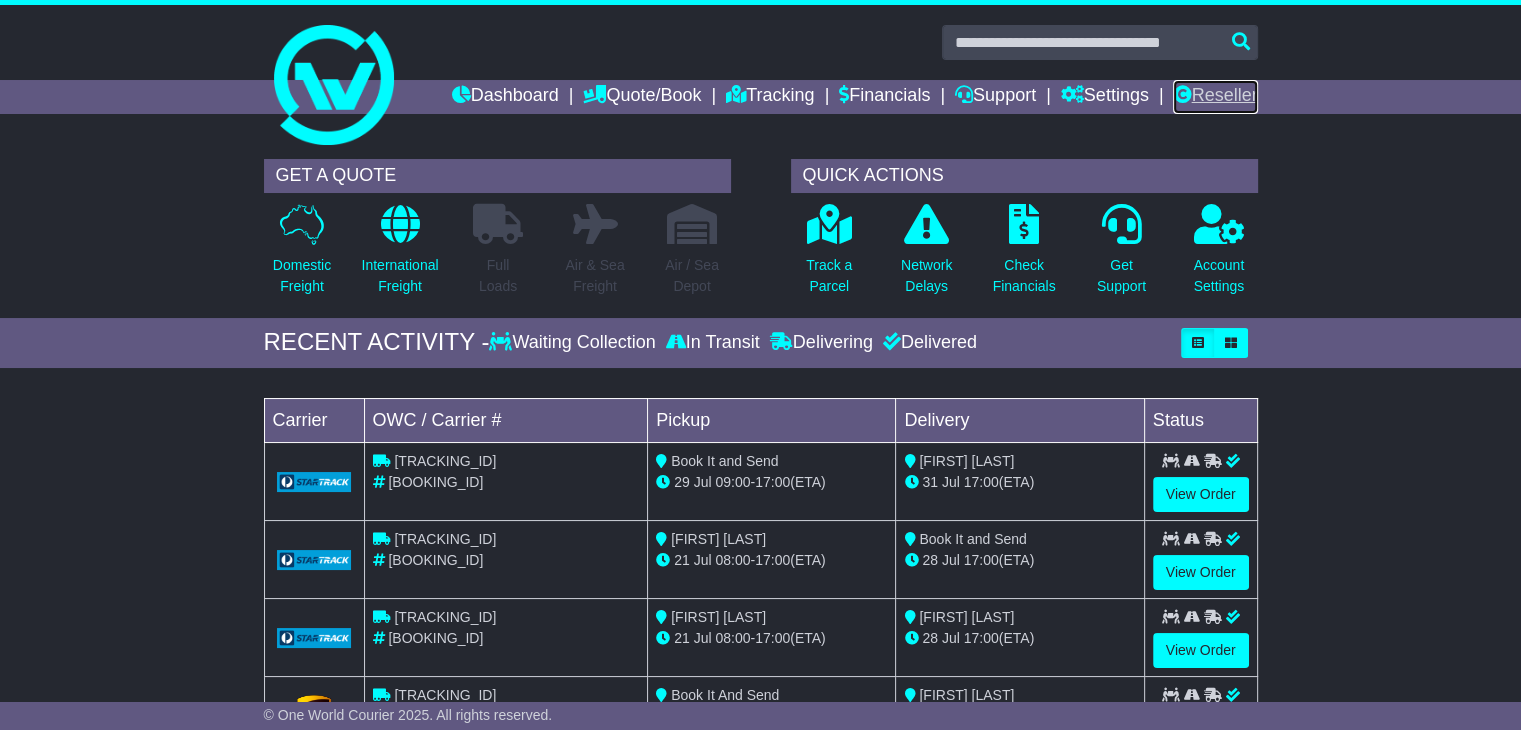 click on "Reseller" at bounding box center [1215, 97] 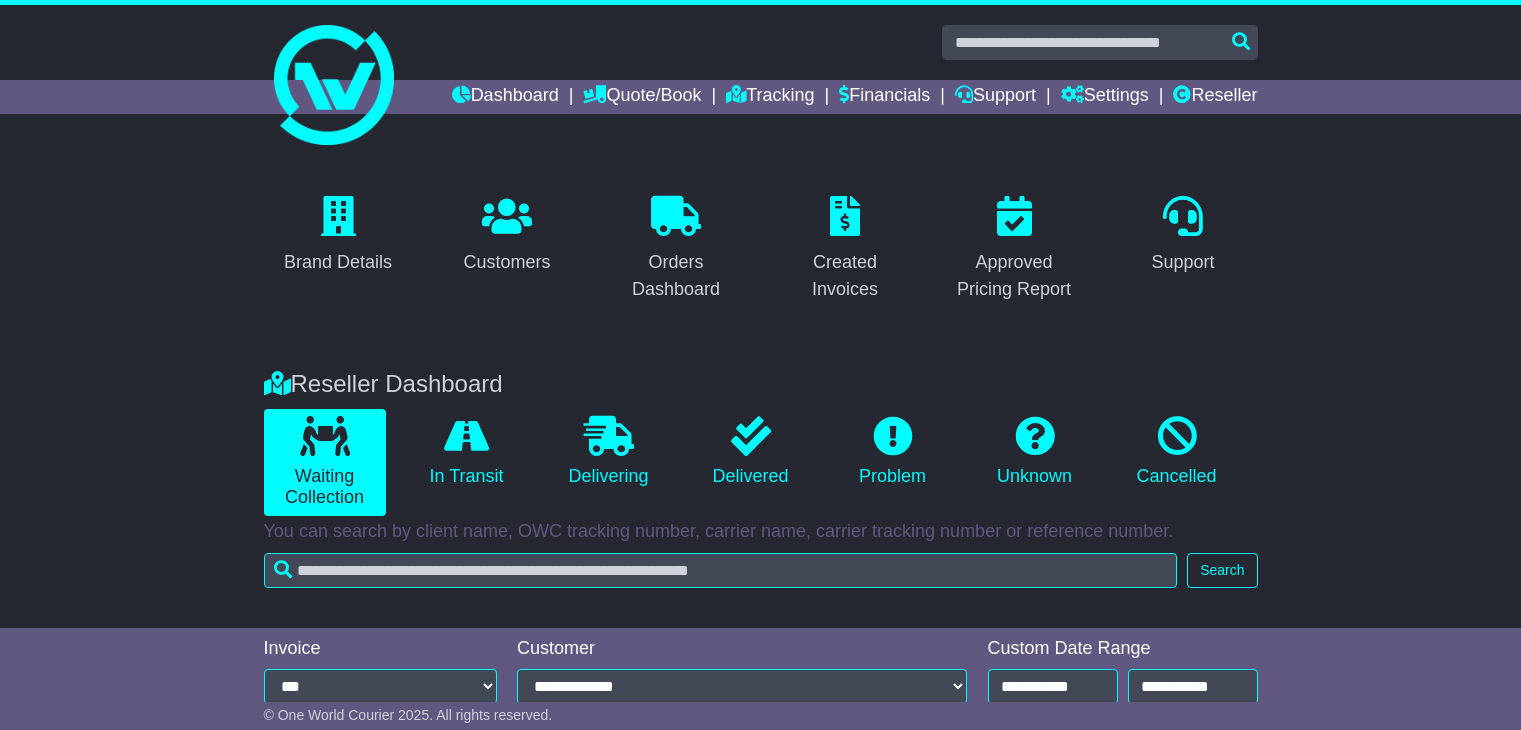 scroll, scrollTop: 0, scrollLeft: 0, axis: both 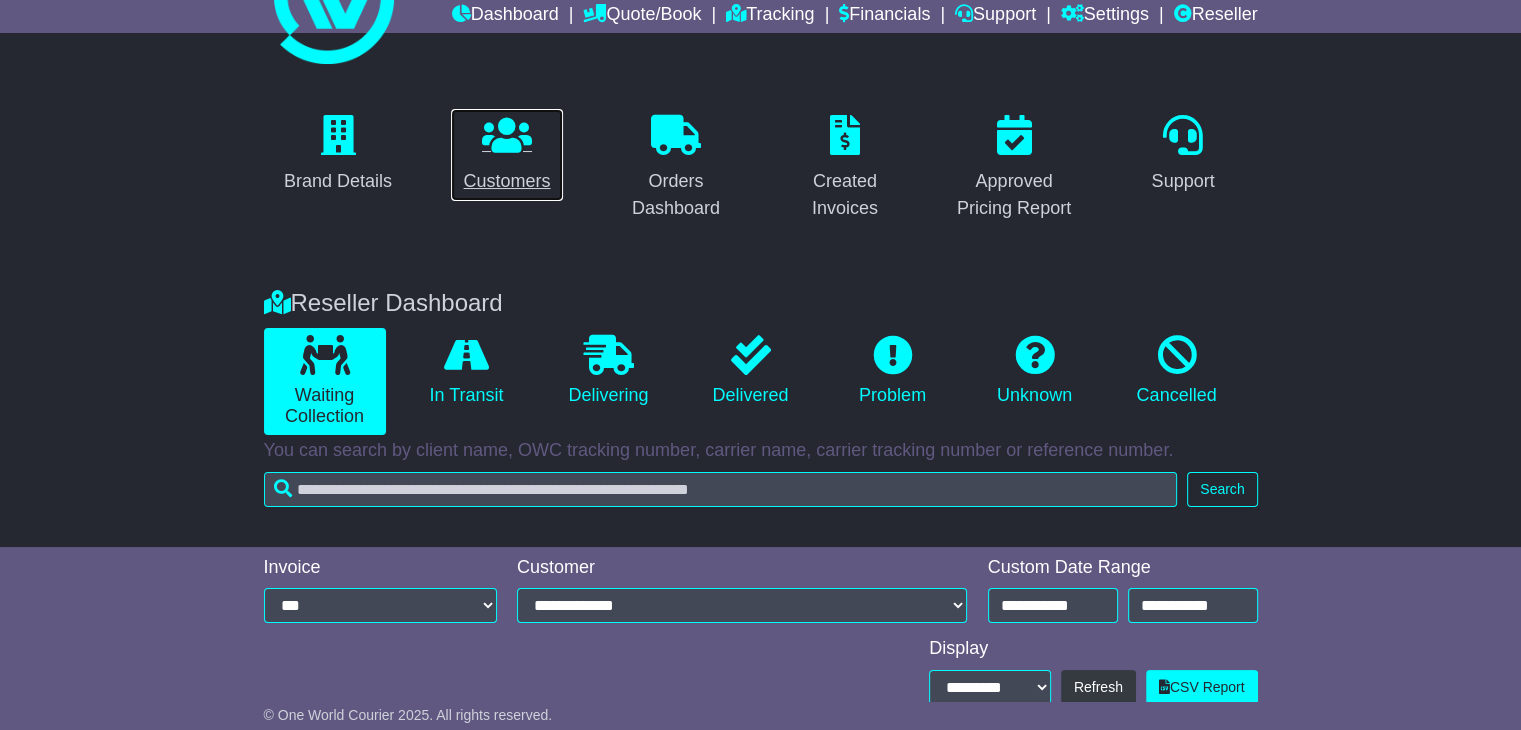 click on "Customers" at bounding box center [506, 181] 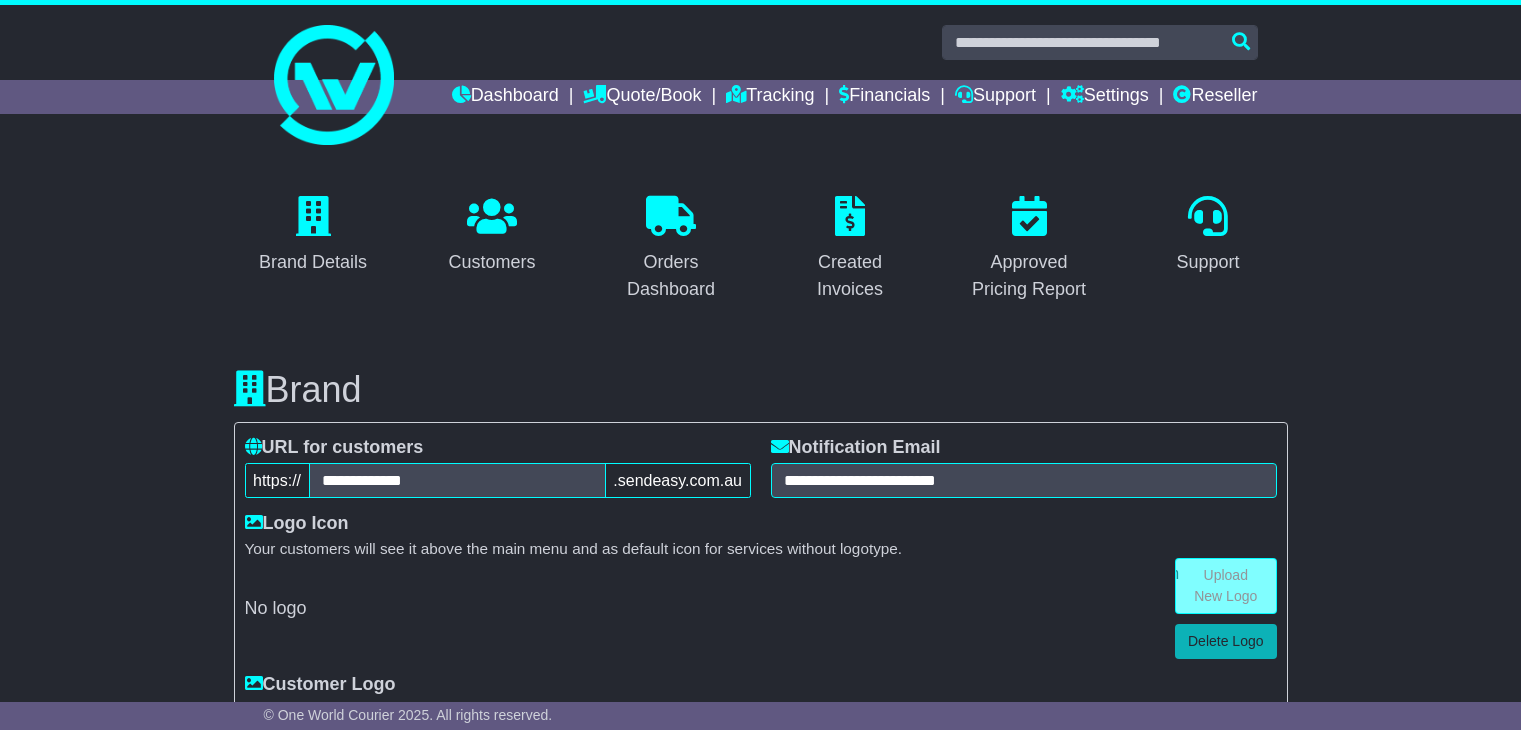 scroll, scrollTop: 744, scrollLeft: 0, axis: vertical 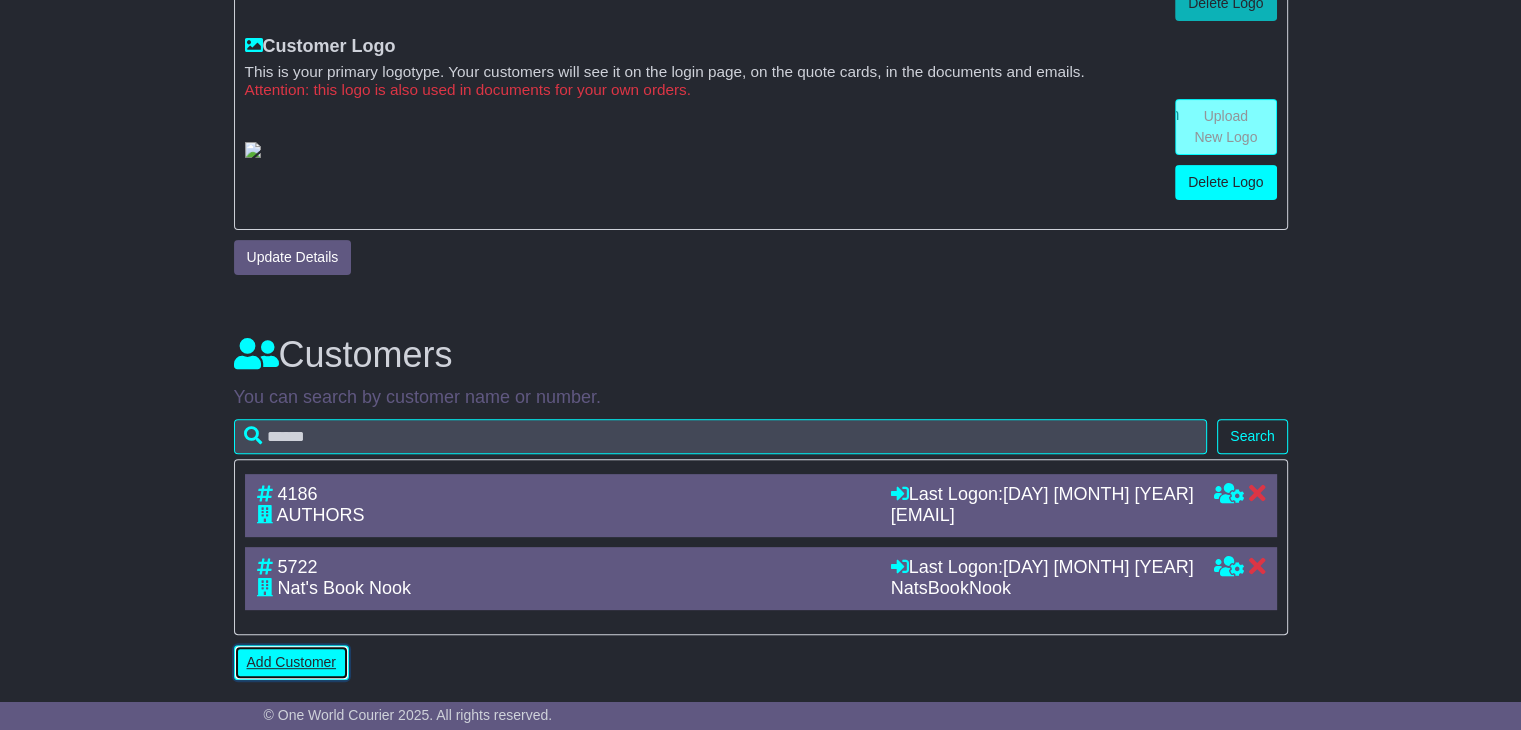 click on "Add Customer" at bounding box center [291, 662] 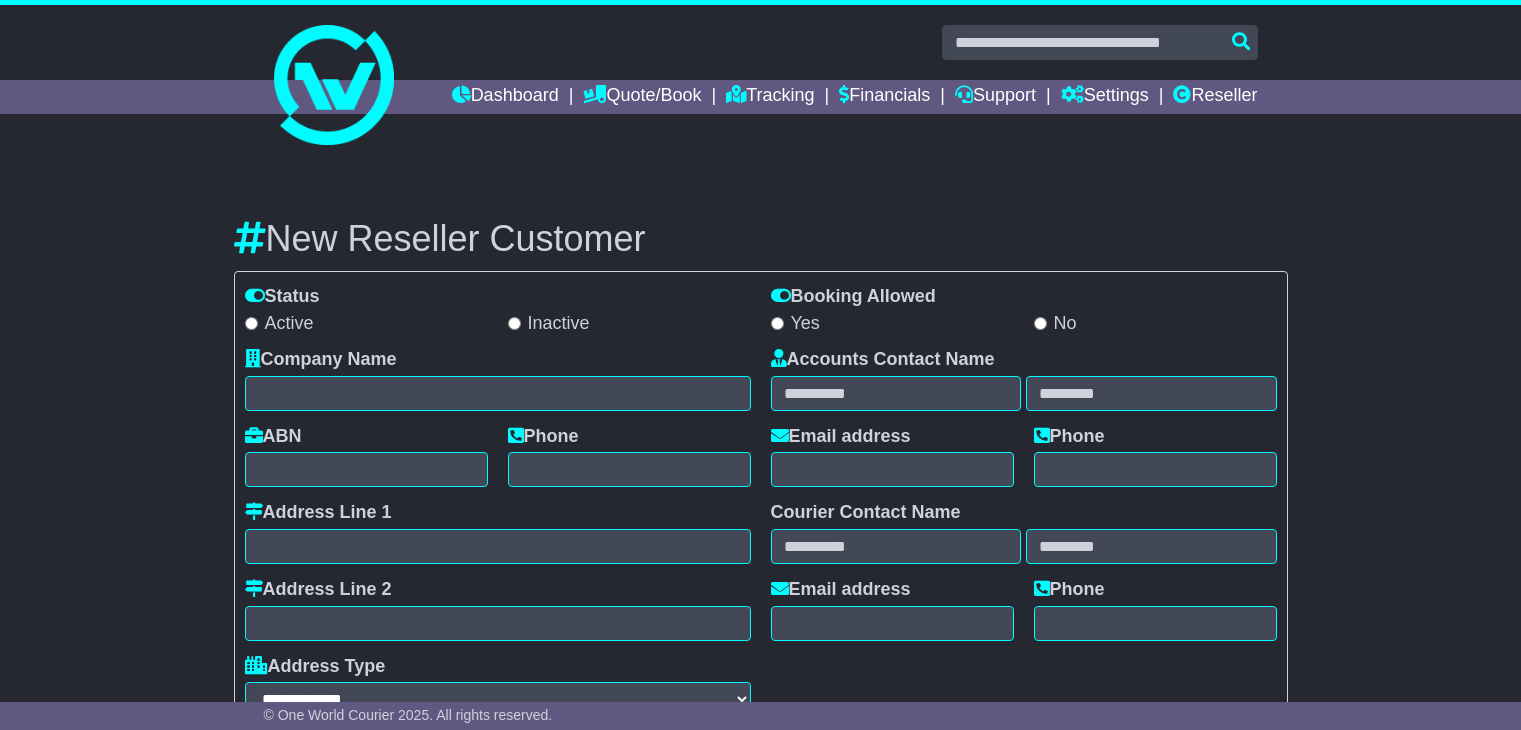 scroll, scrollTop: 0, scrollLeft: 0, axis: both 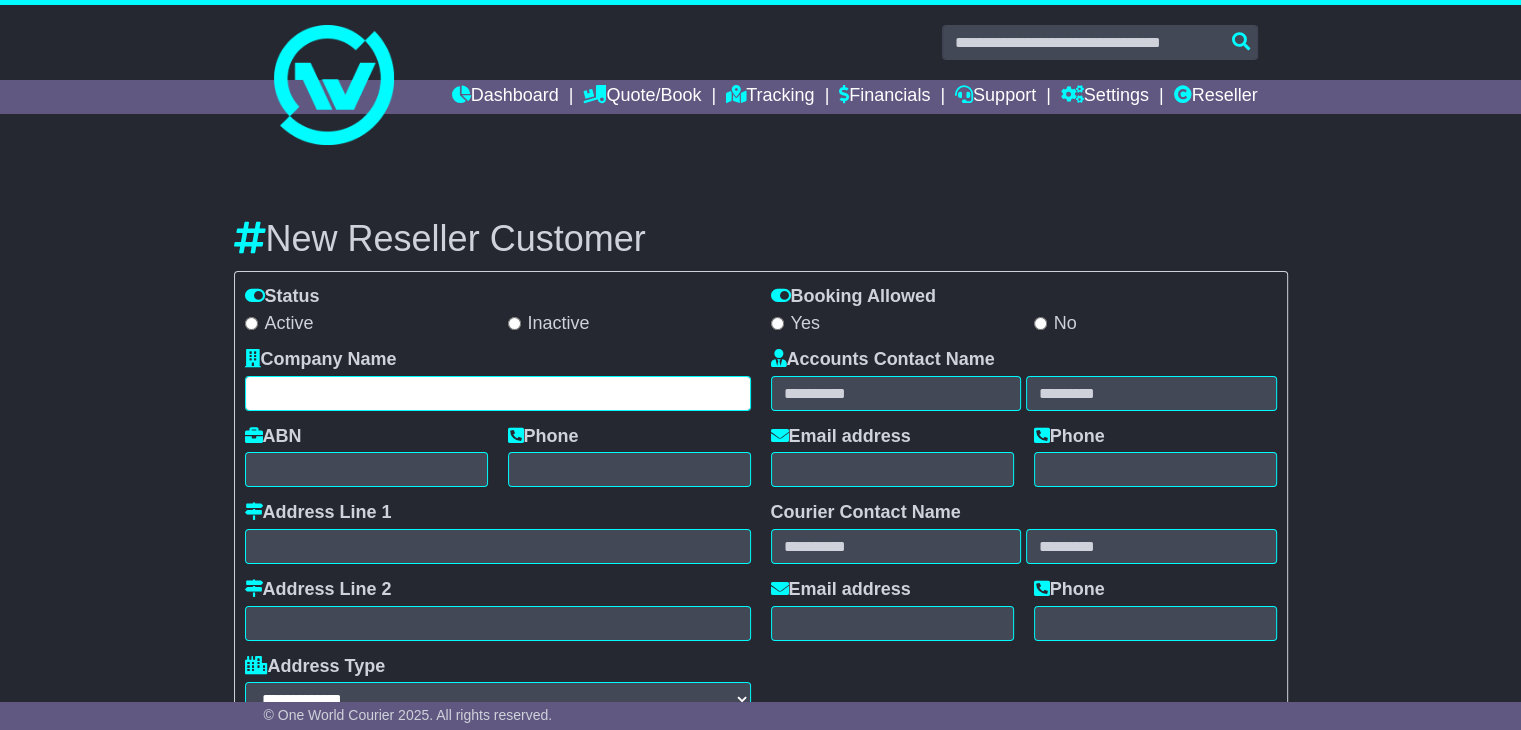 click at bounding box center (498, 393) 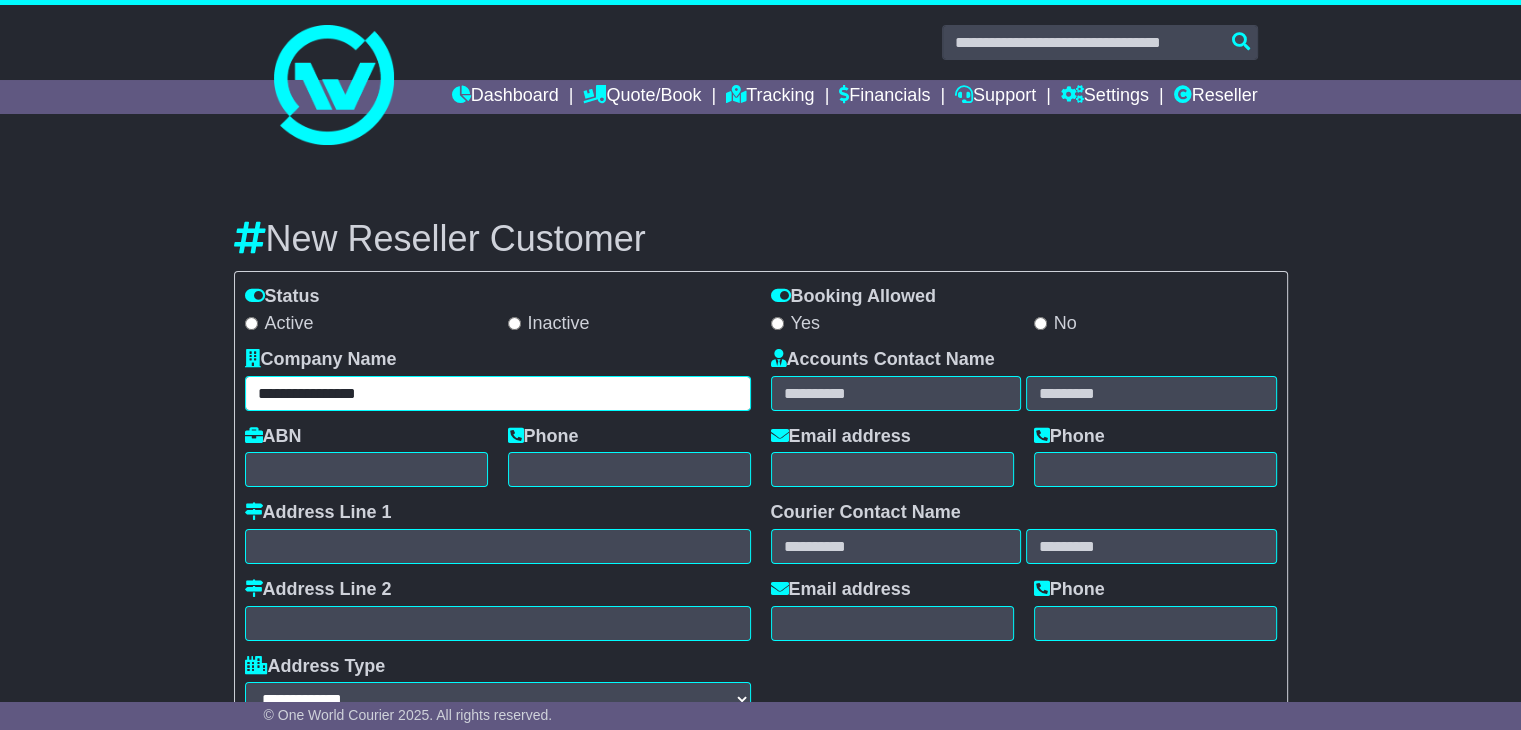 type on "**********" 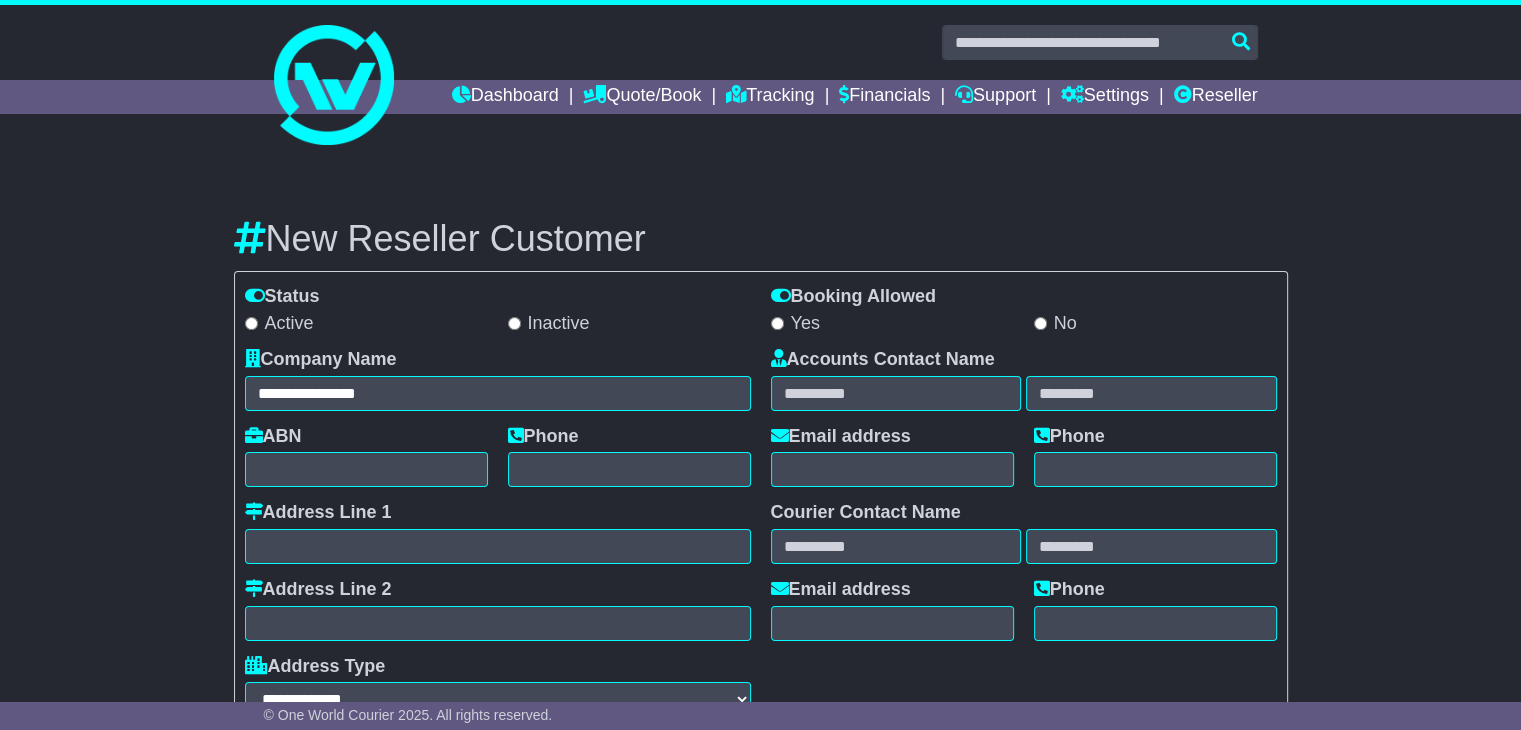 click on "**********" at bounding box center (760, 544) 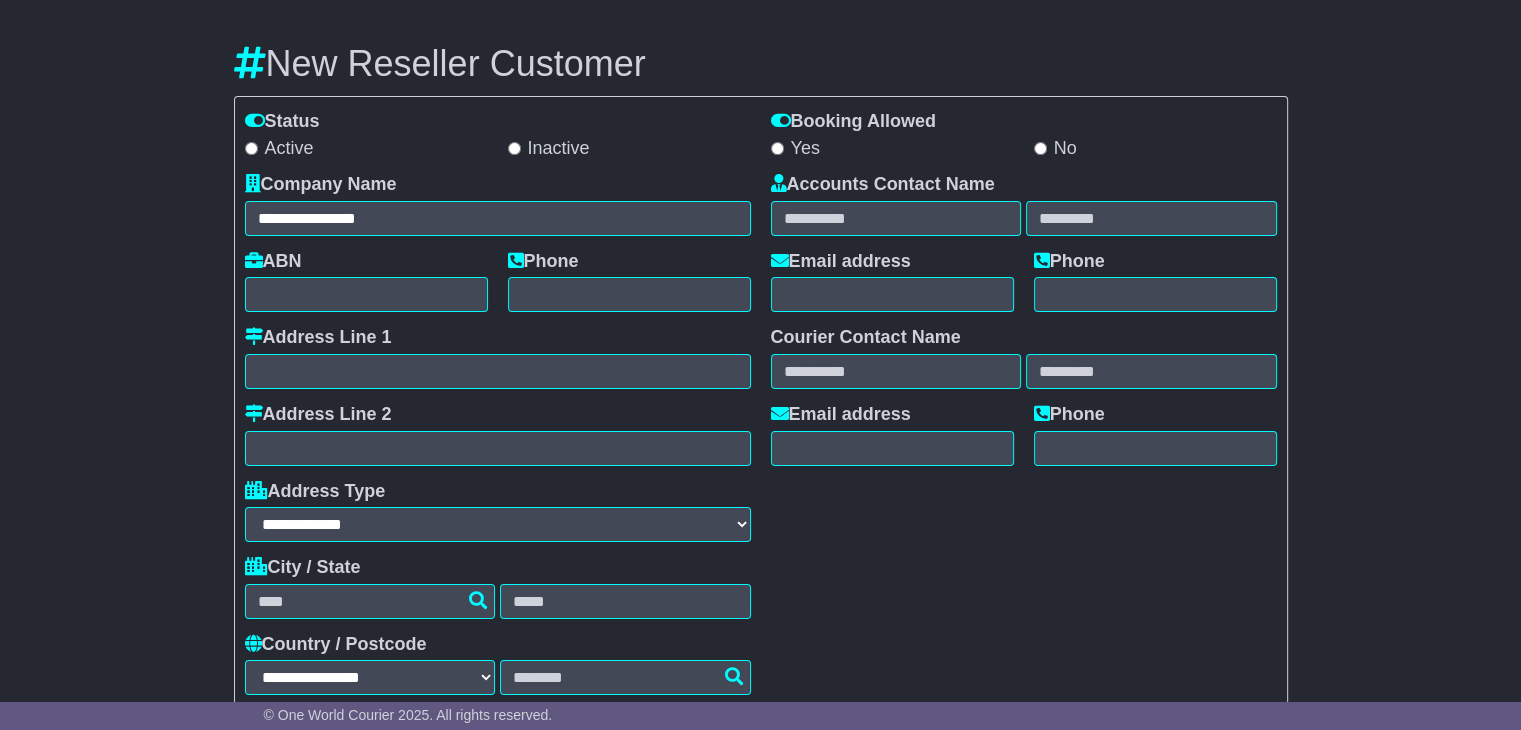 scroll, scrollTop: 176, scrollLeft: 0, axis: vertical 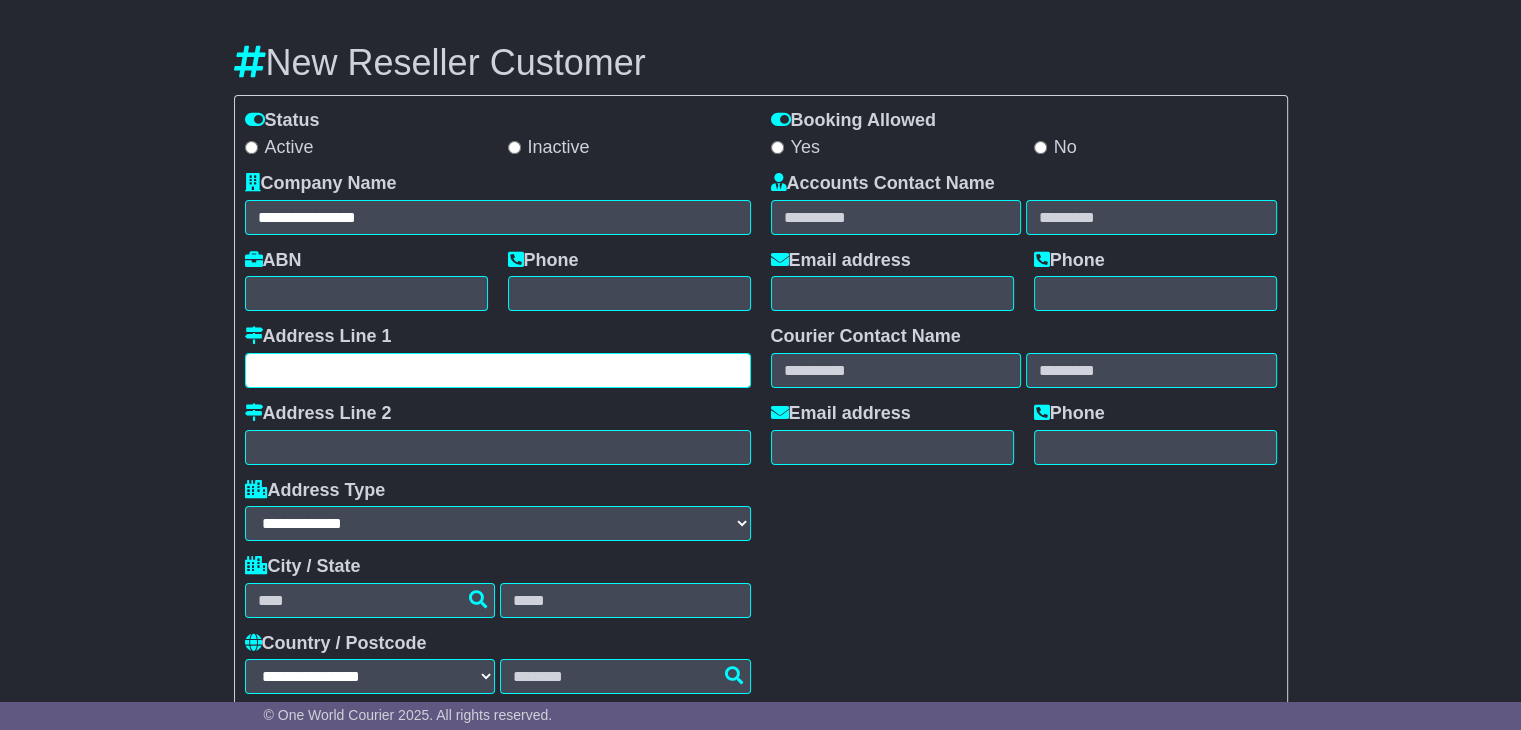 click at bounding box center [498, 370] 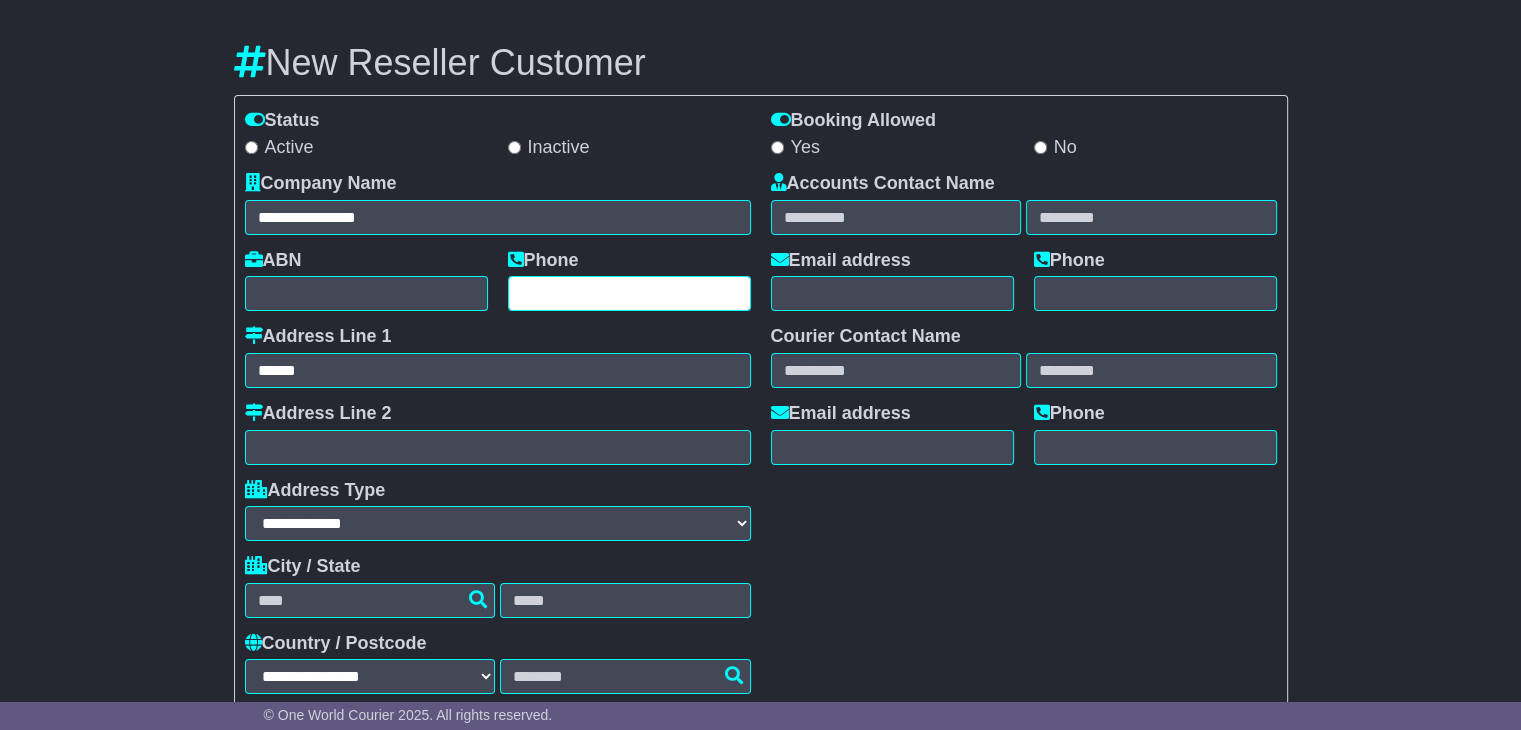 type on "**********" 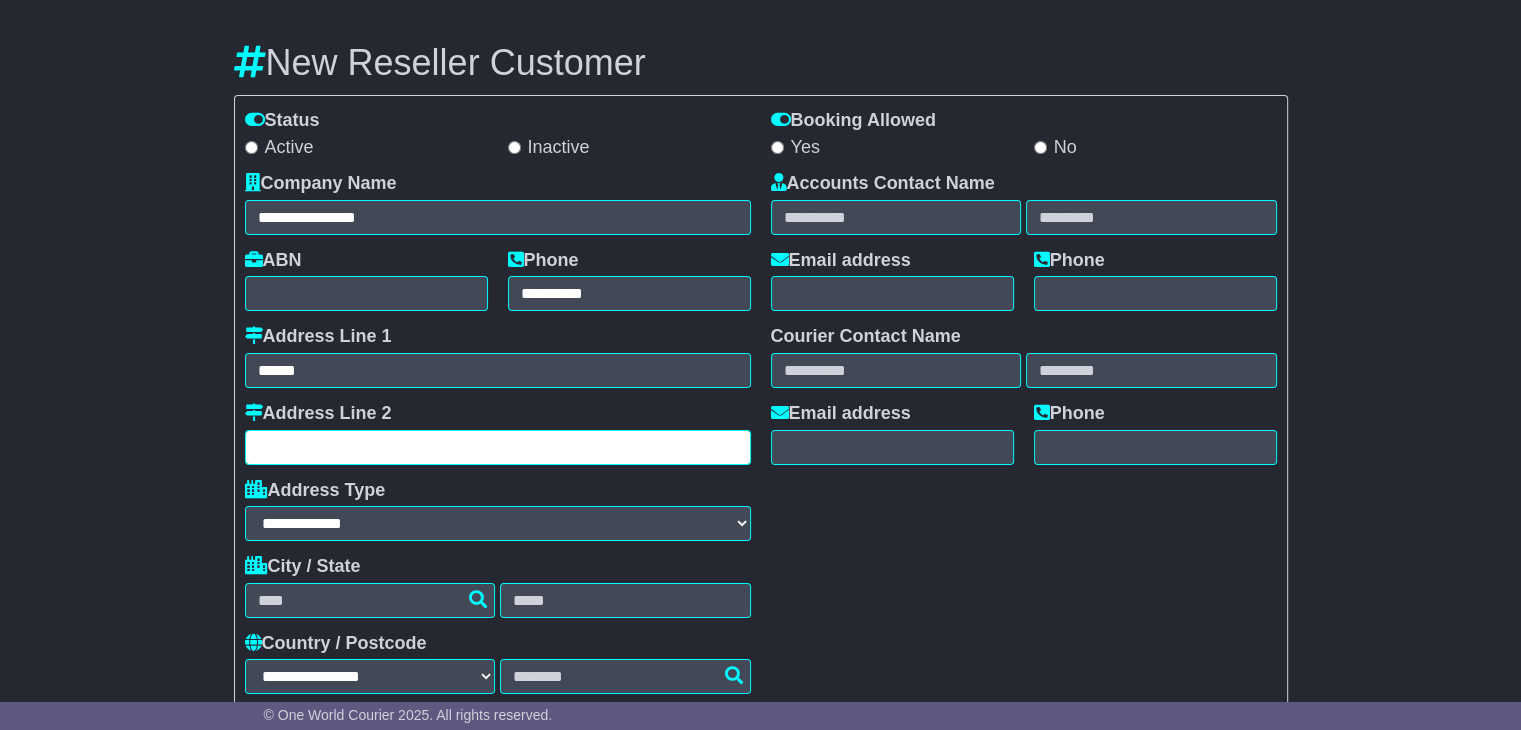 type on "**********" 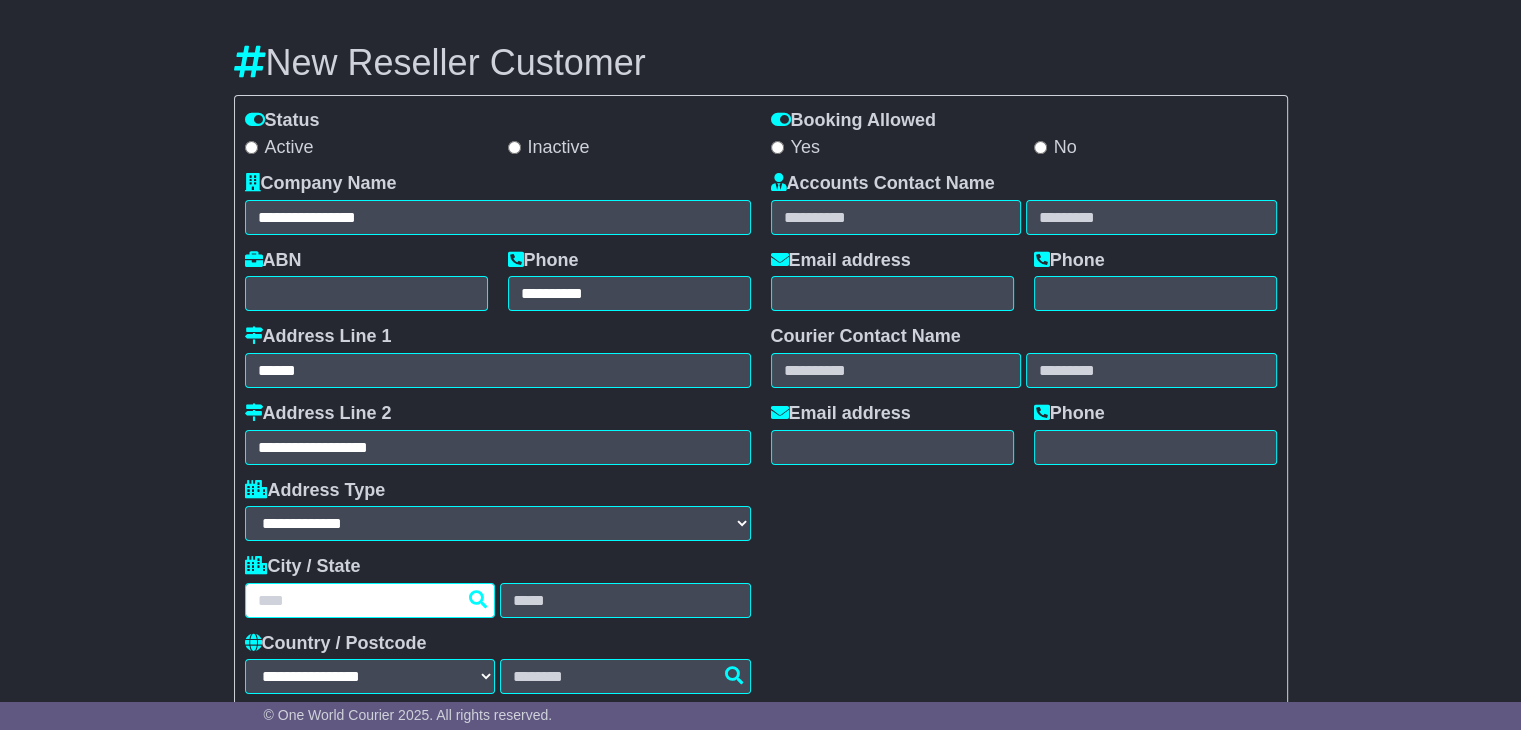 type on "**********" 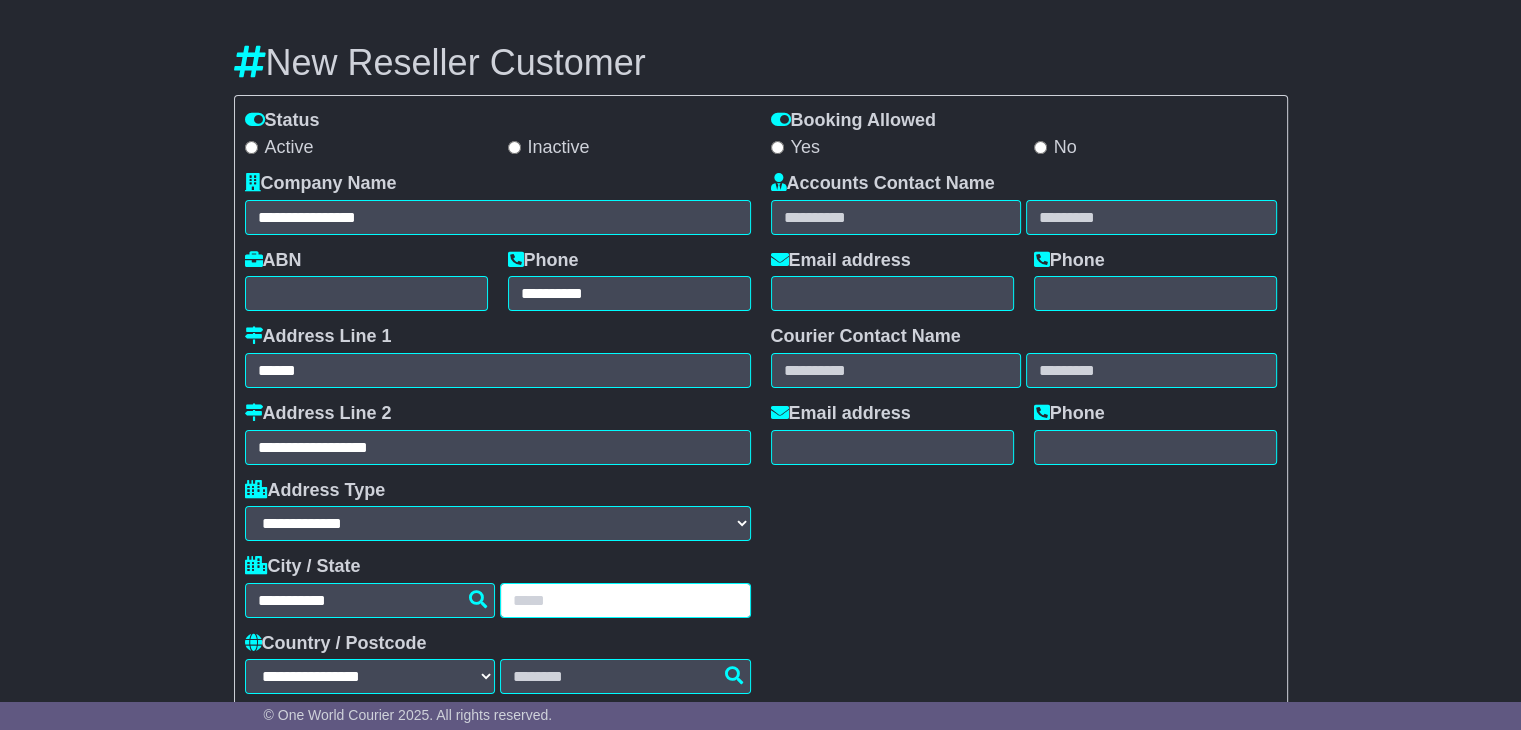 type on "***" 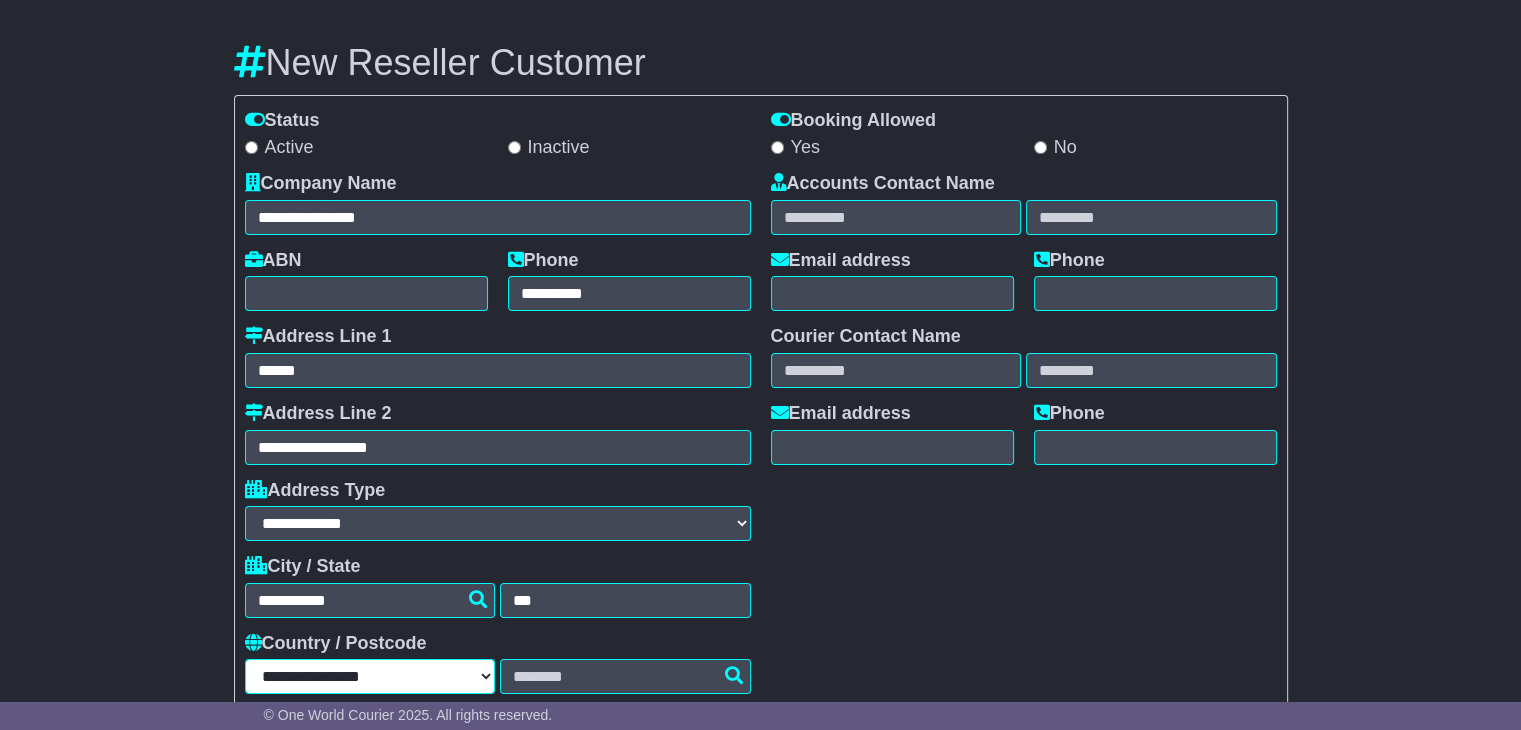 select on "**" 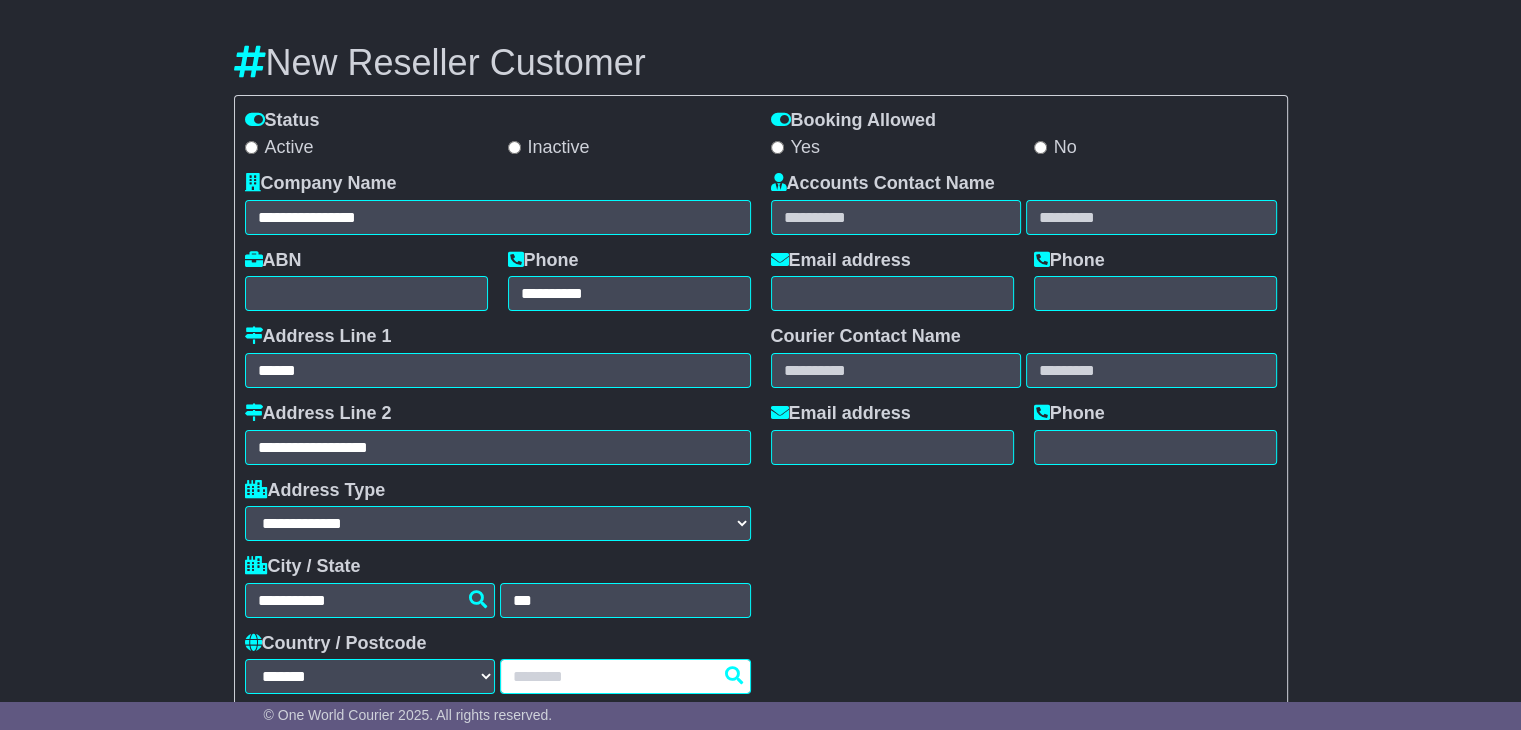 type on "****" 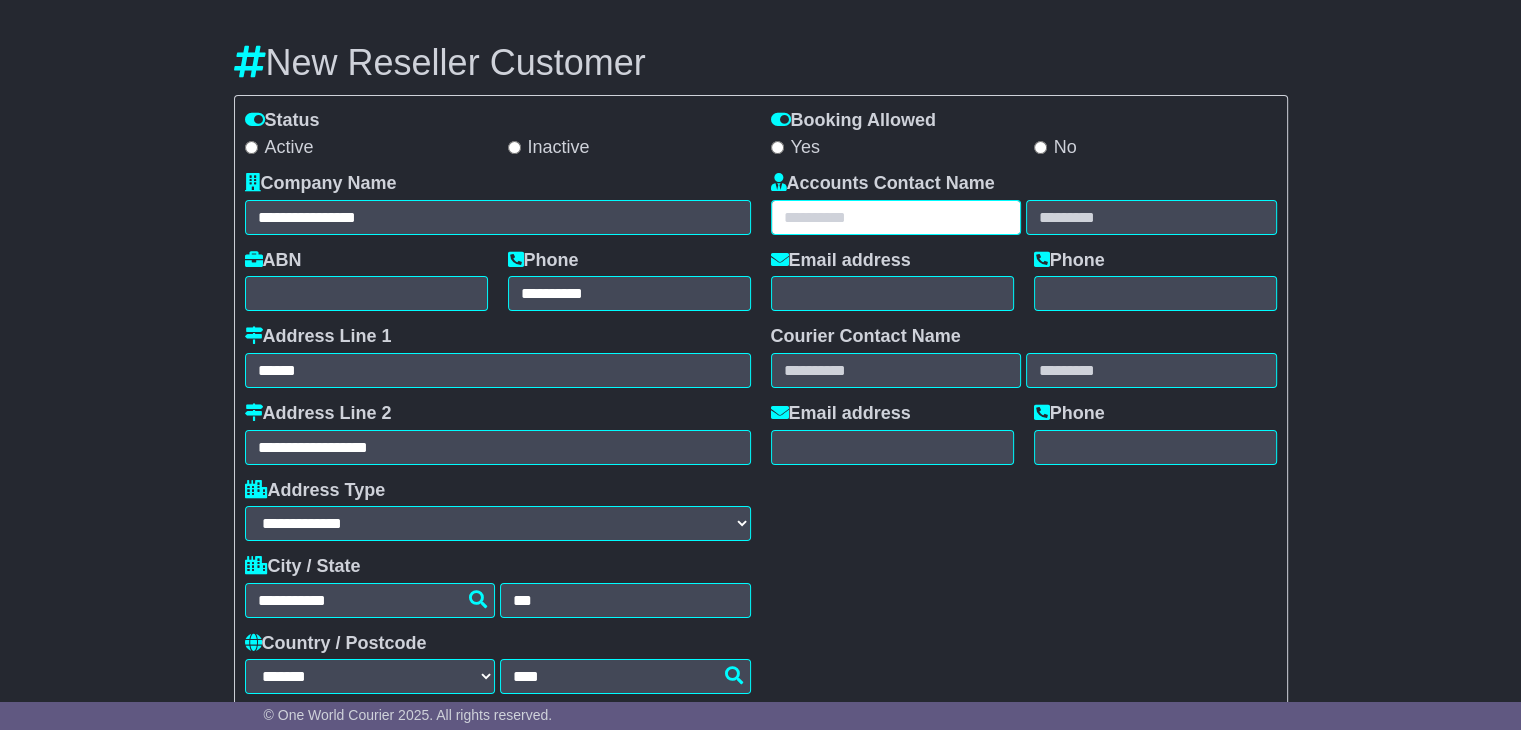 type on "*******" 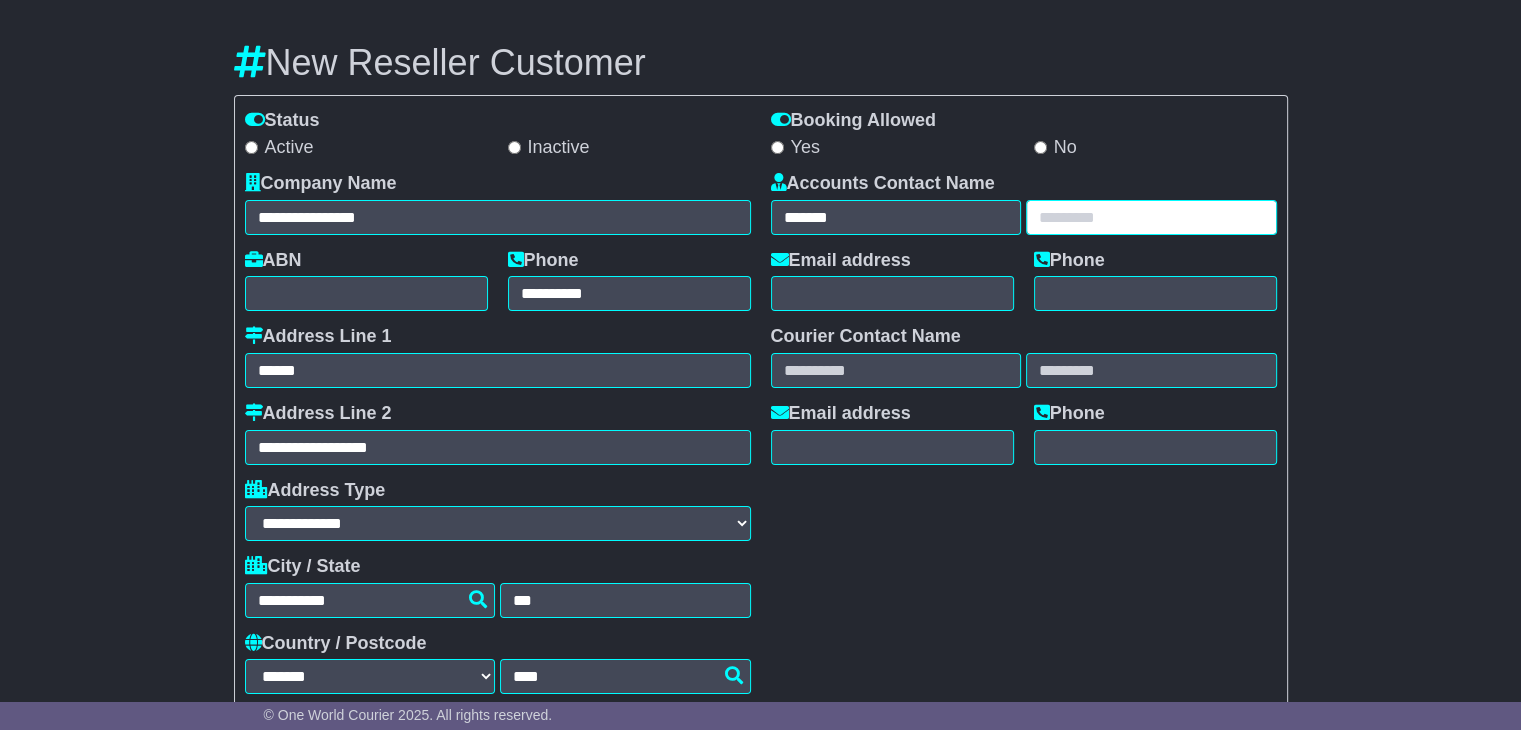 type on "******" 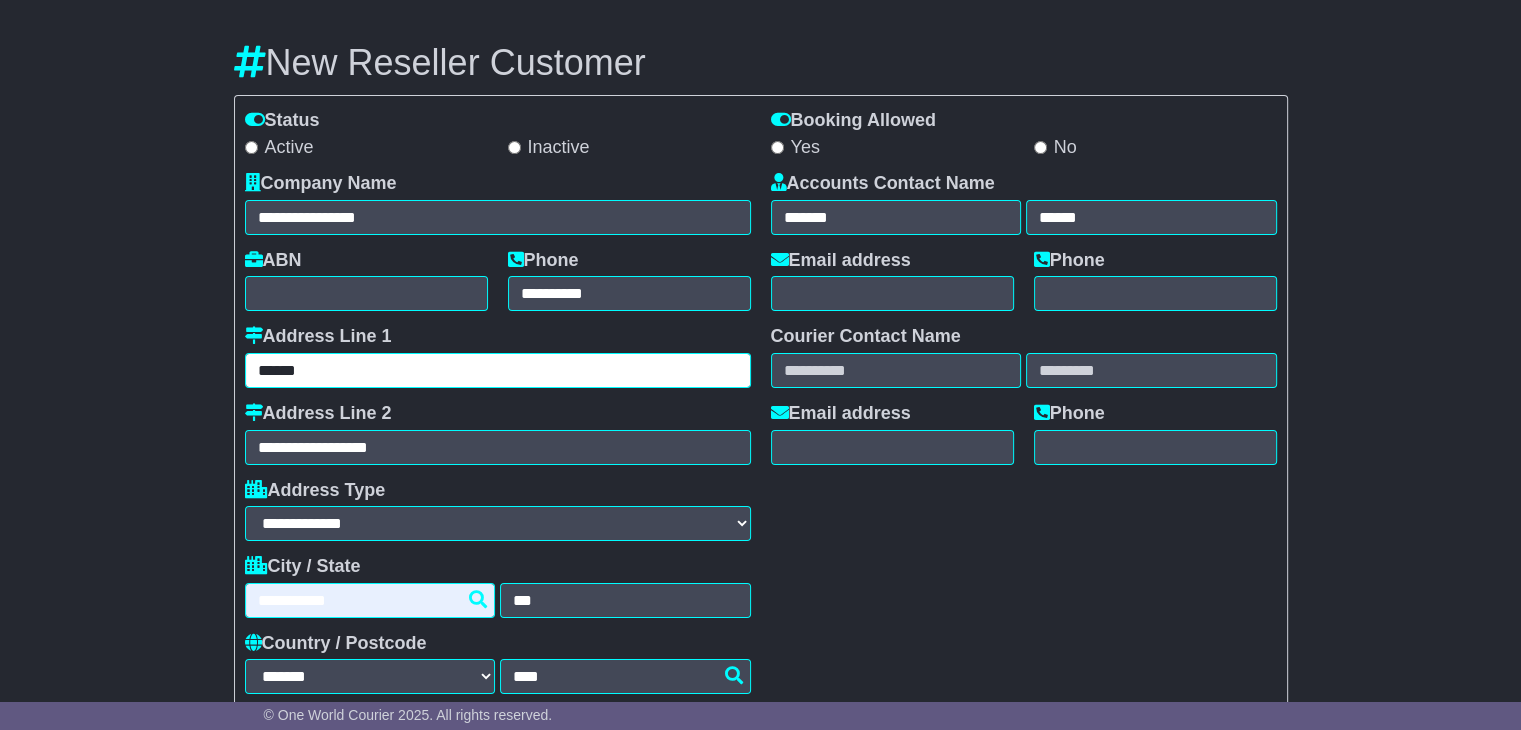 scroll, scrollTop: 250, scrollLeft: 0, axis: vertical 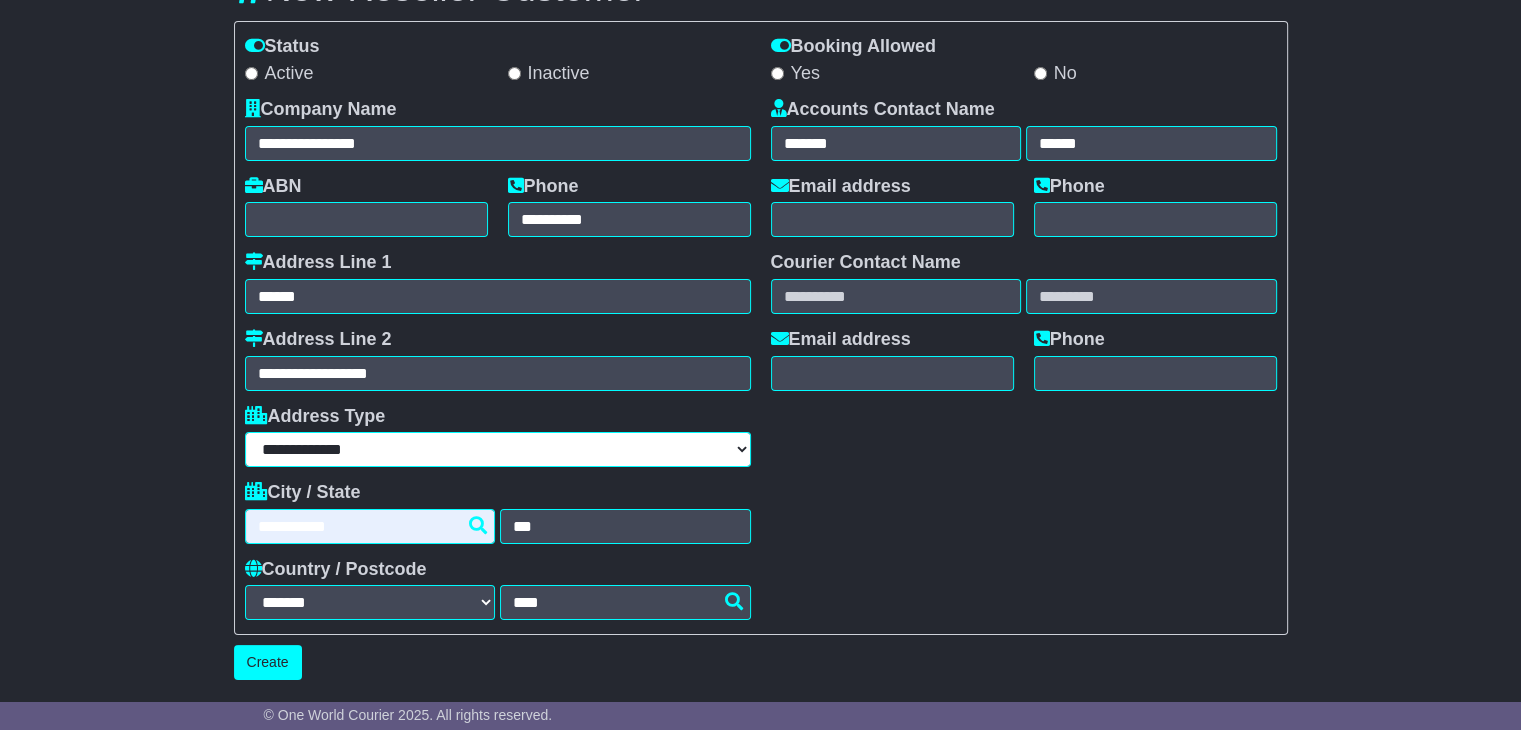 click on "**********" at bounding box center (498, 449) 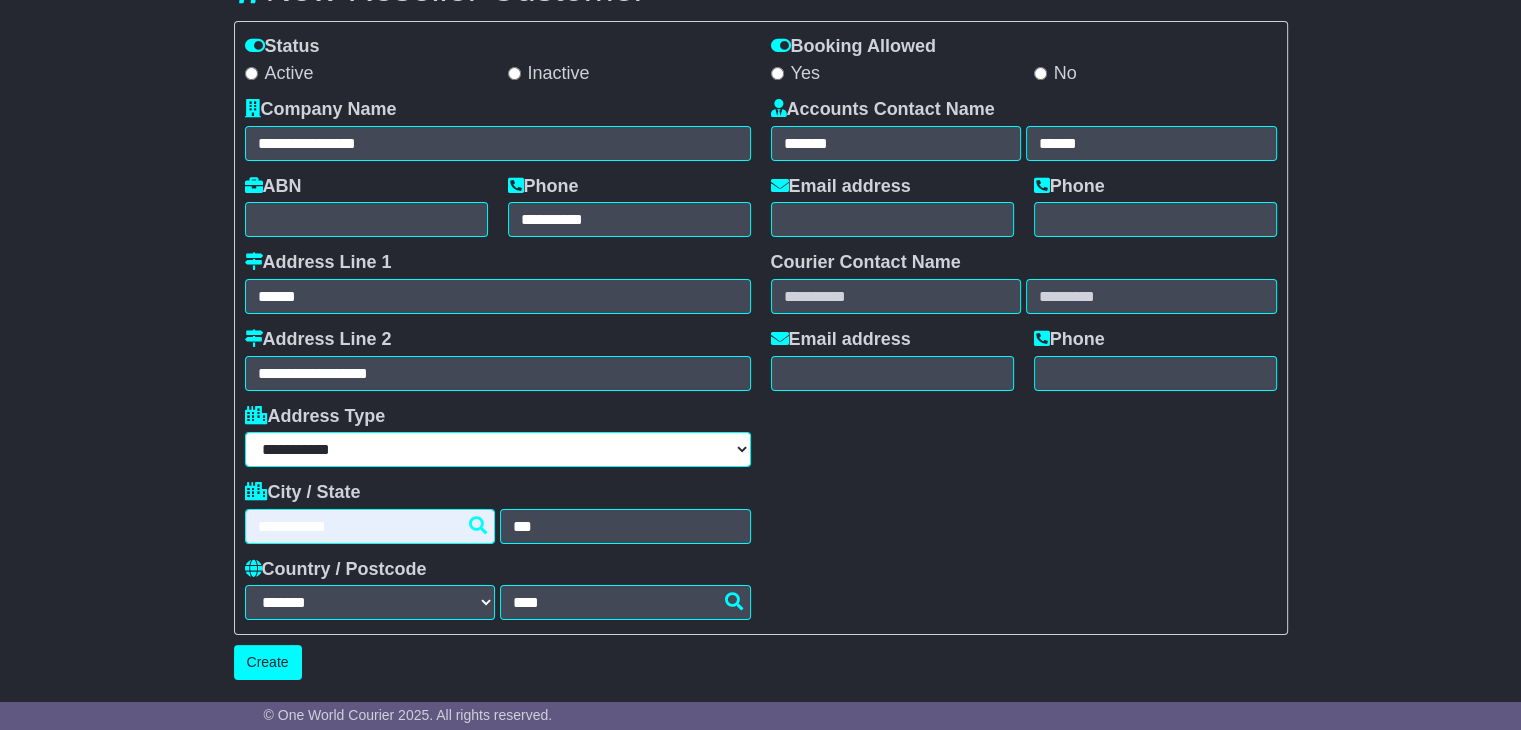 click on "**********" at bounding box center [498, 449] 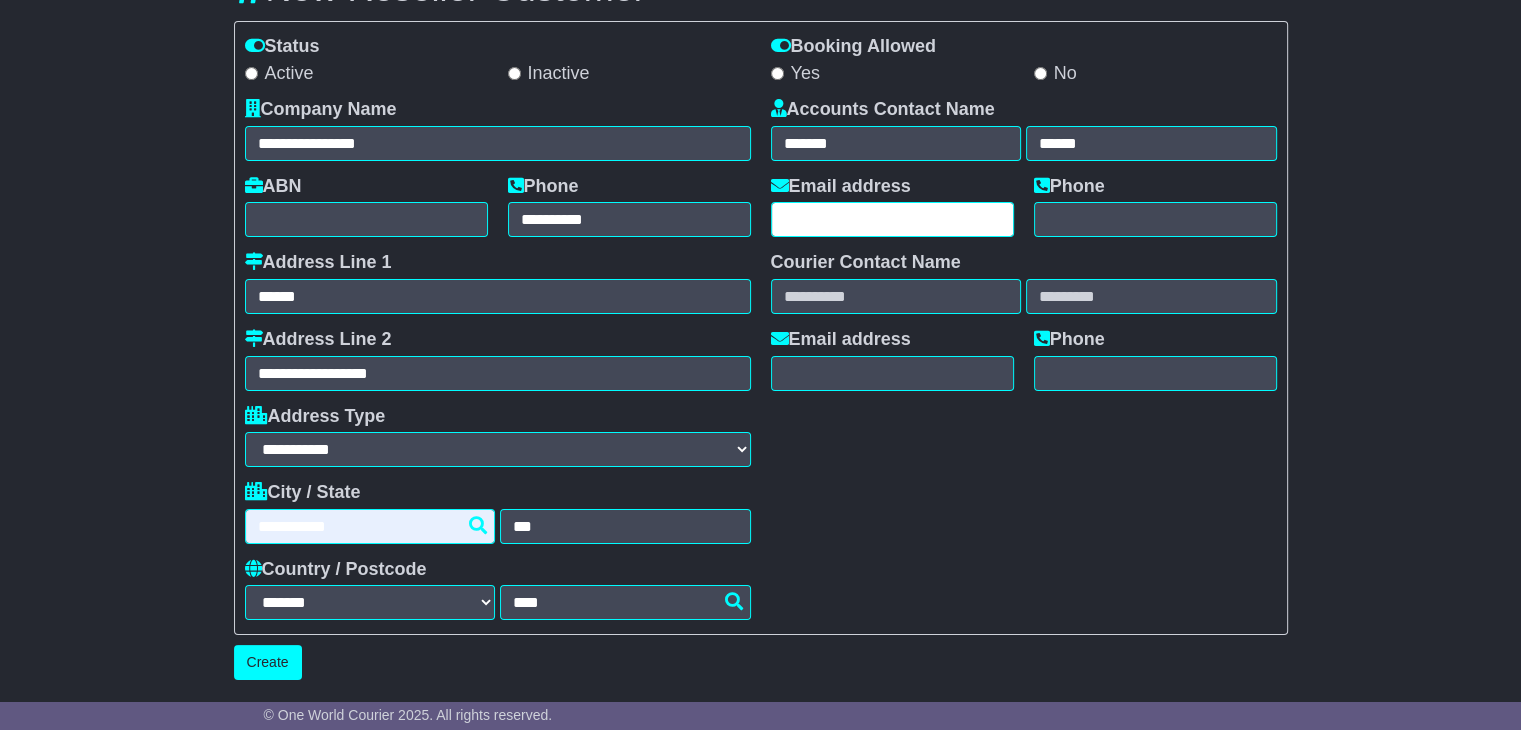 click at bounding box center [892, 219] 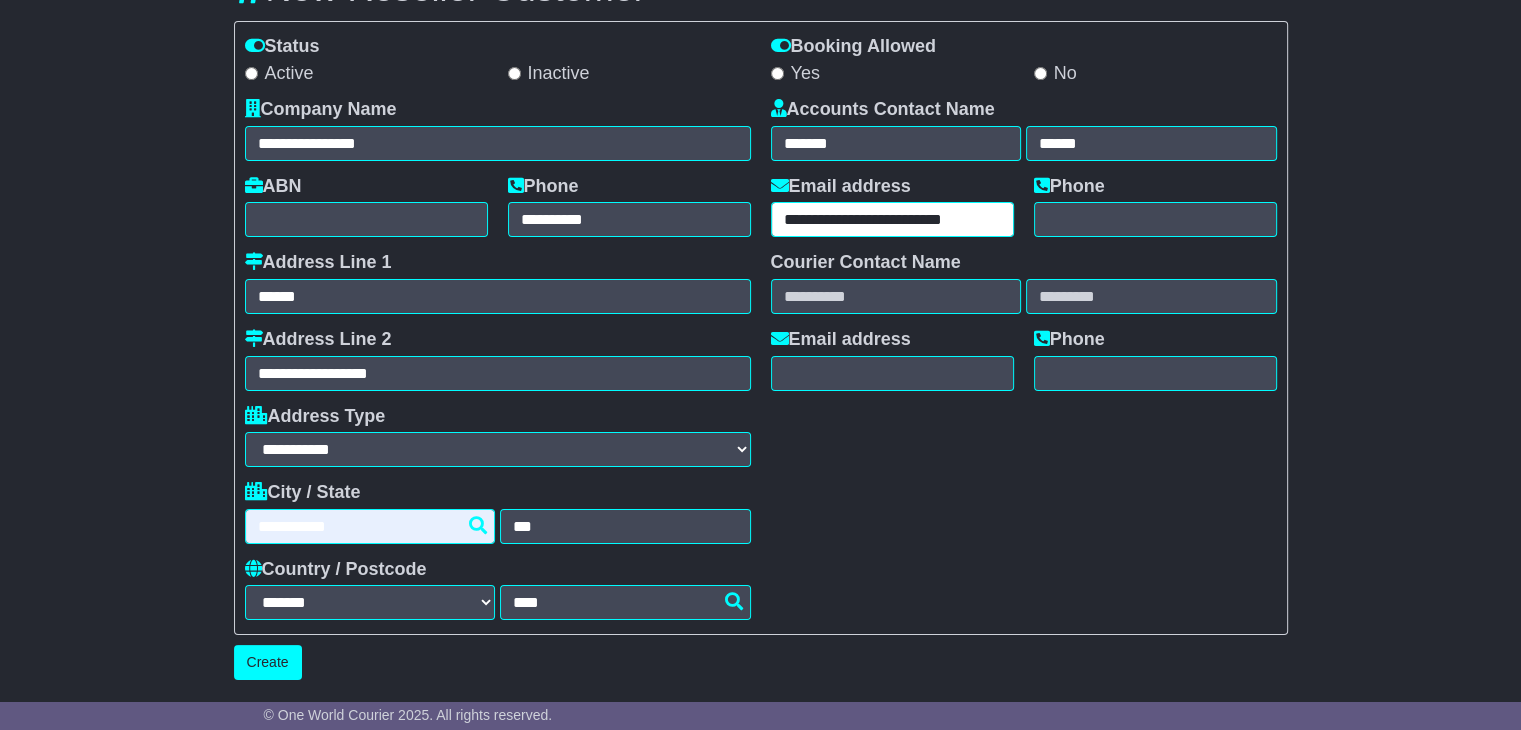 type on "**********" 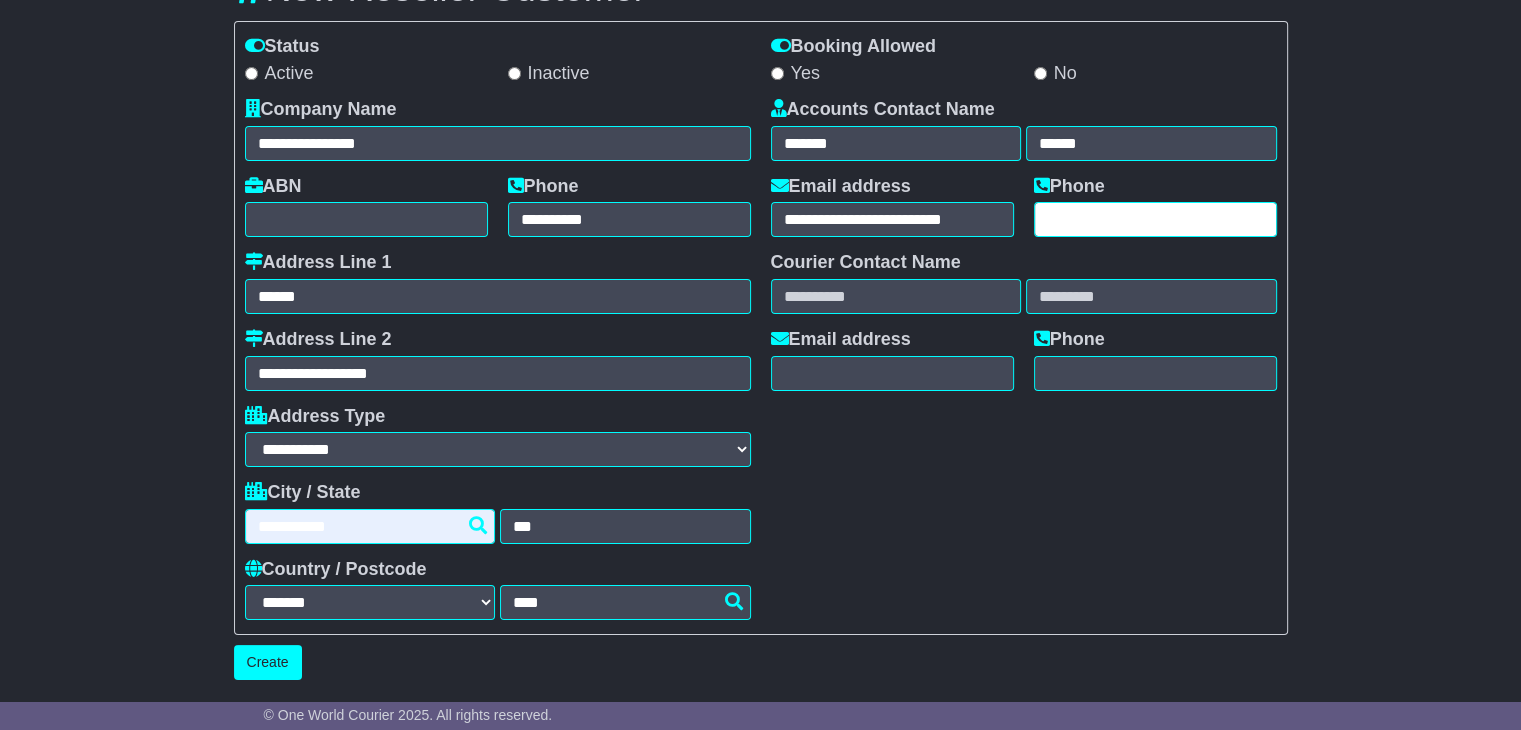click at bounding box center (1155, 219) 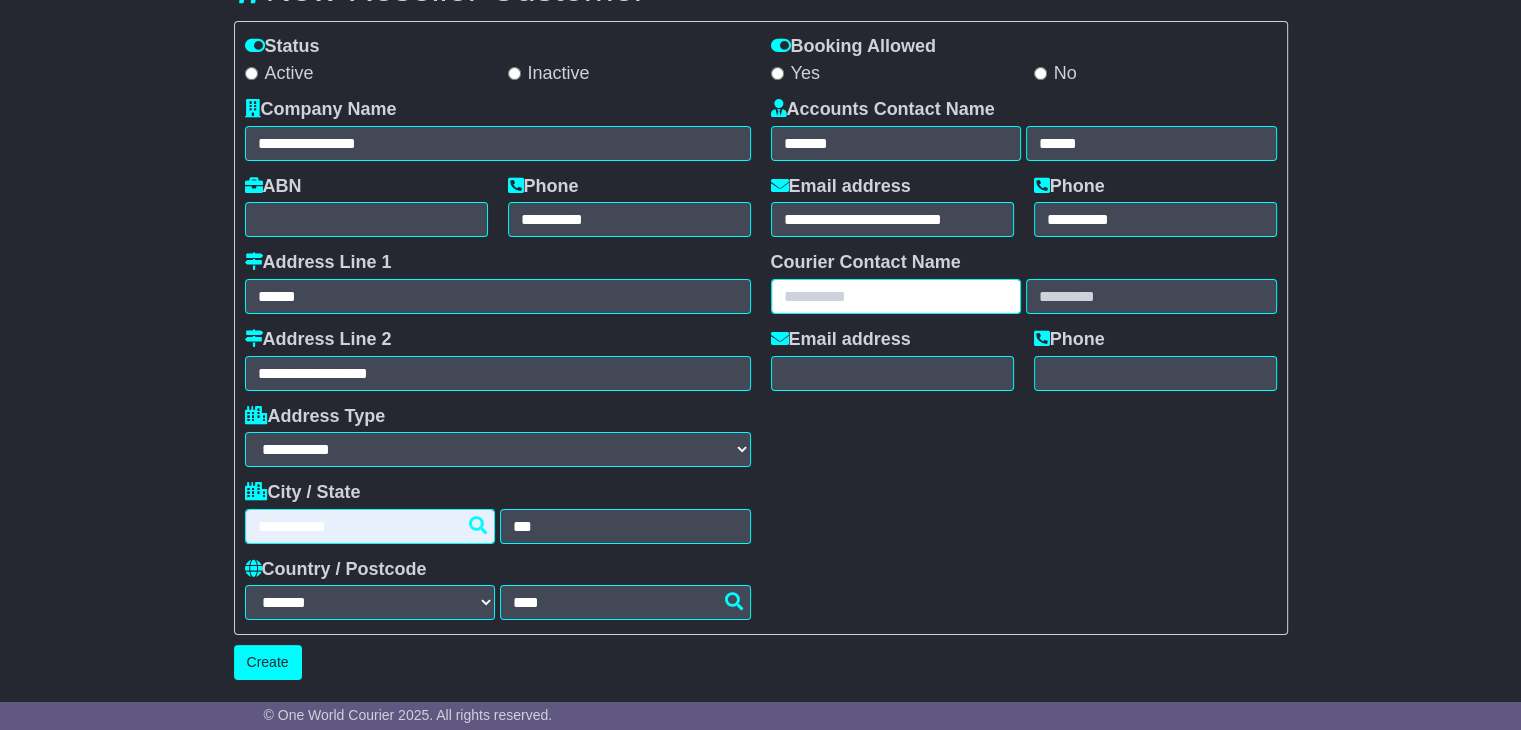 click at bounding box center (896, 296) 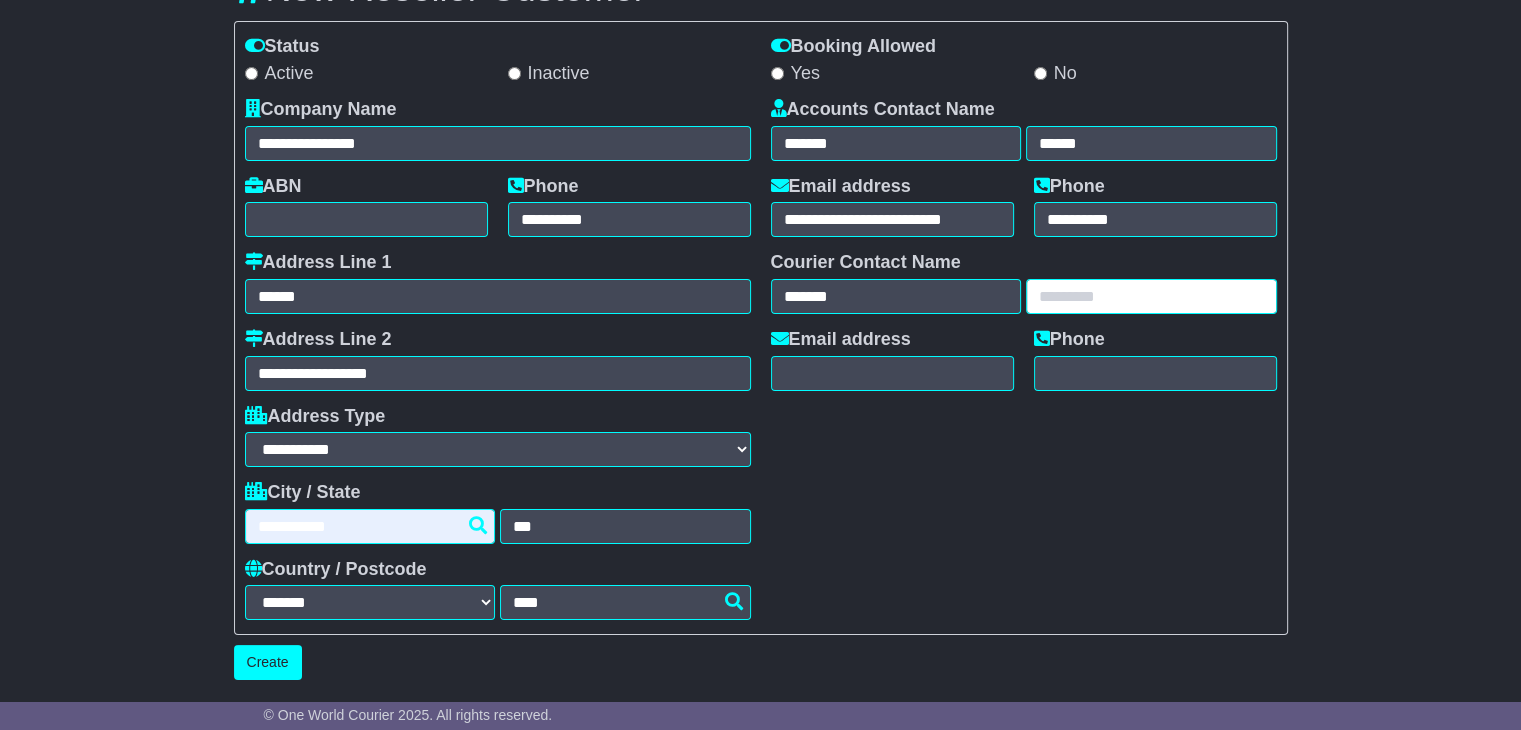 type on "******" 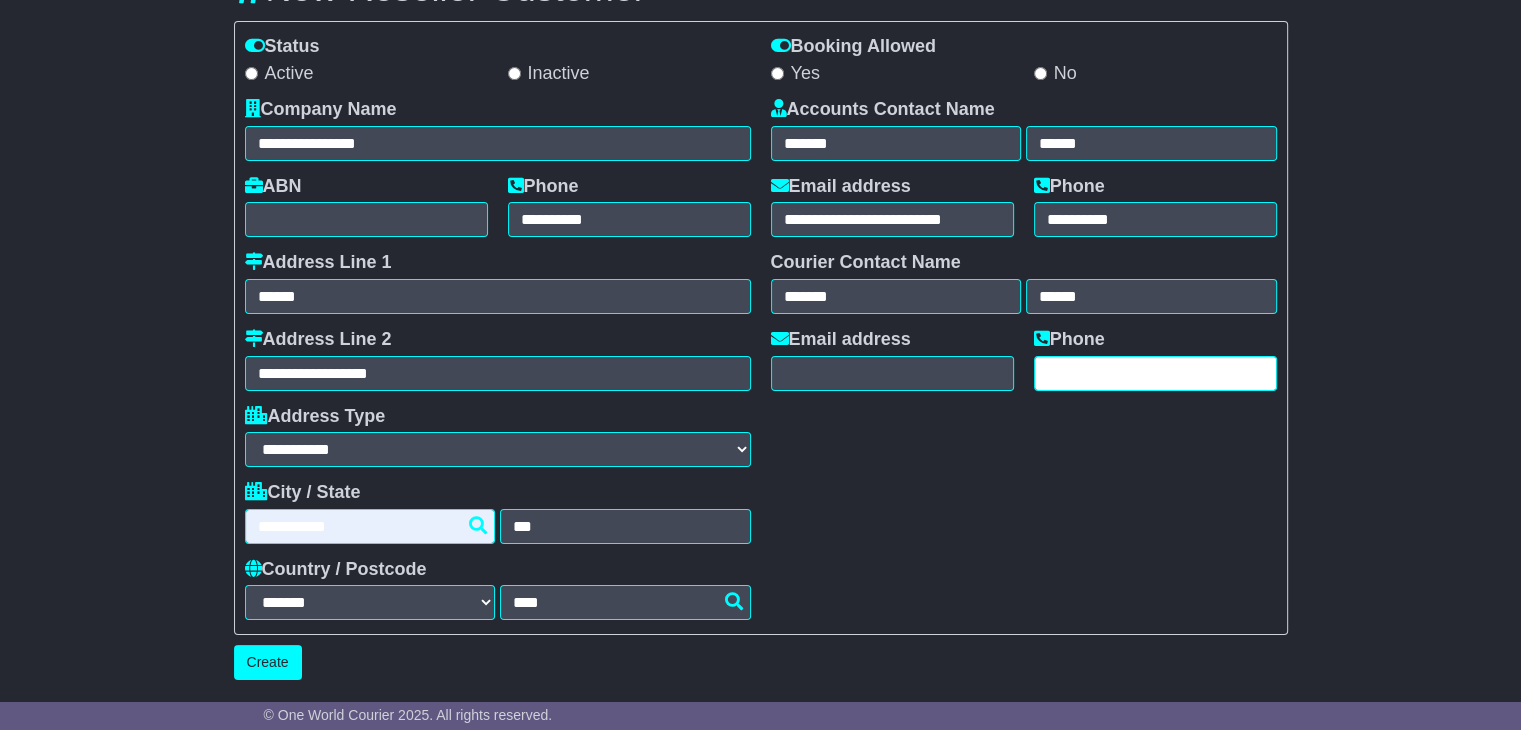 type on "**********" 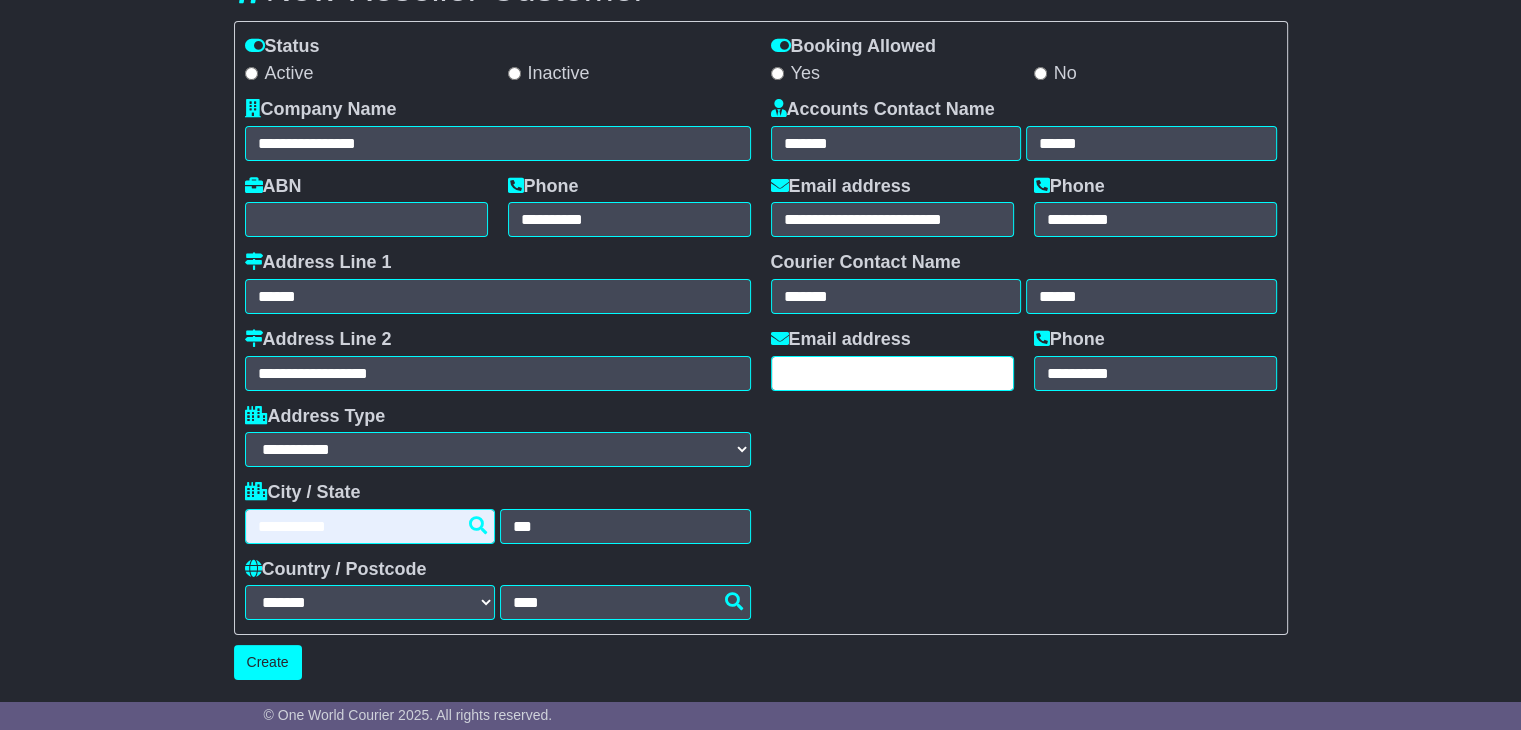 click at bounding box center [892, 373] 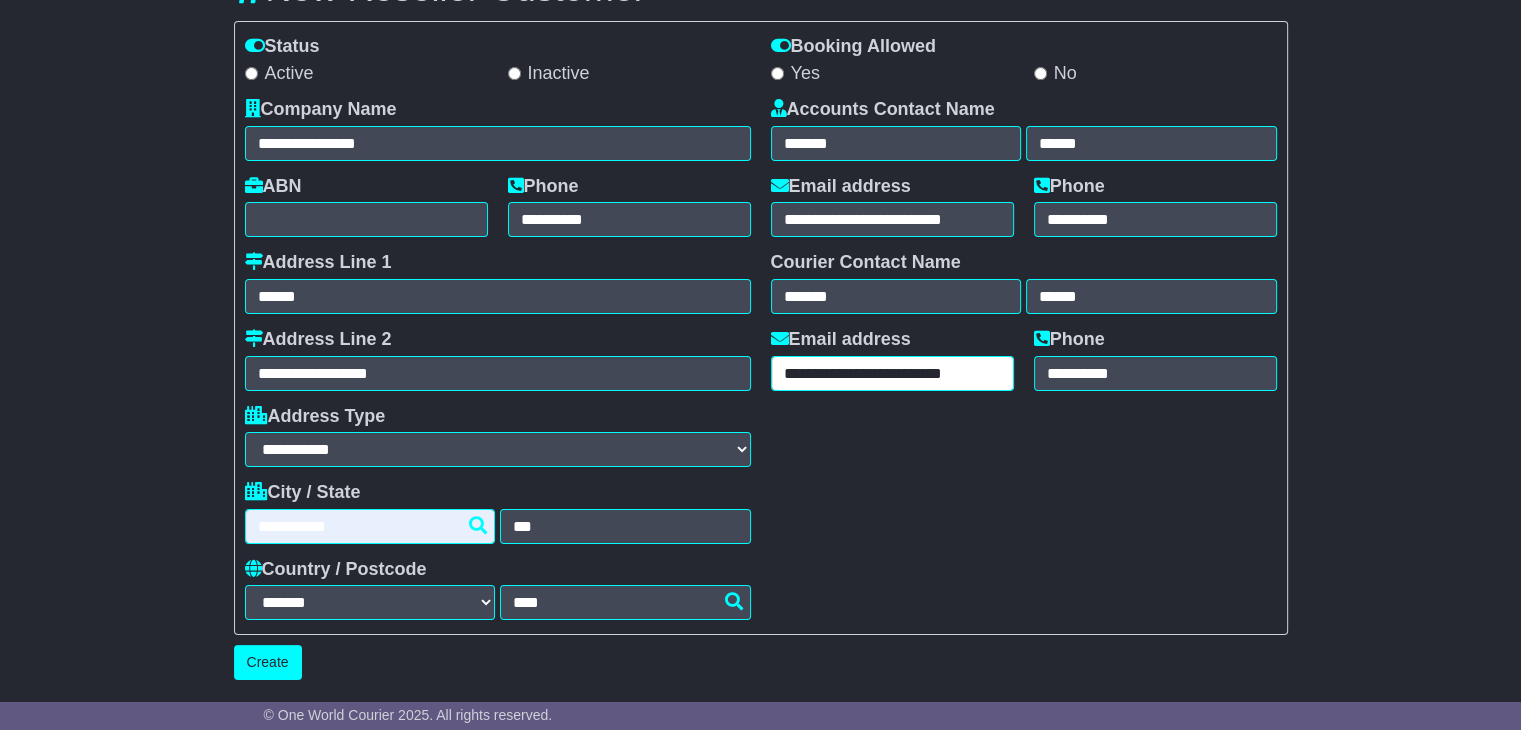 type on "**********" 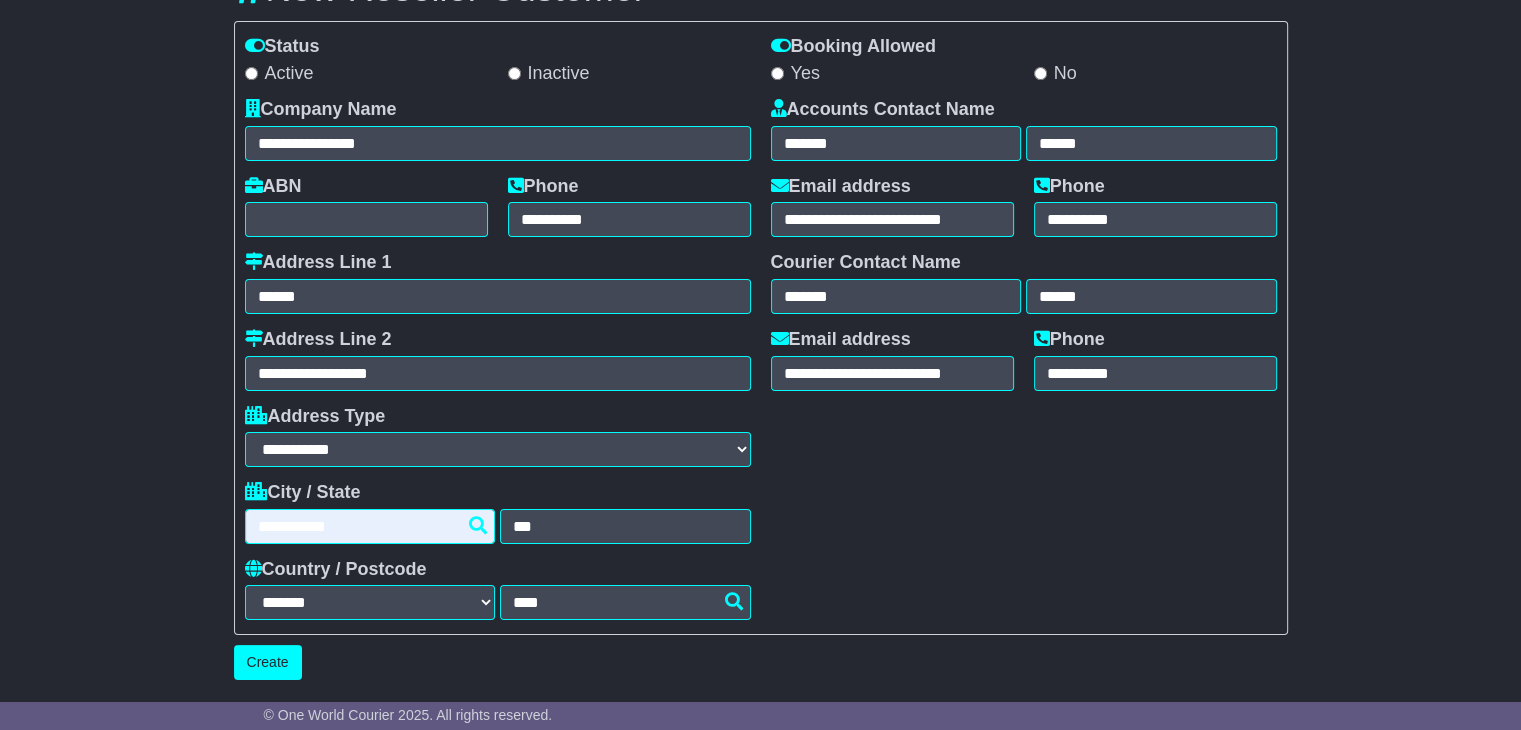 click on "**********" at bounding box center (1024, 359) 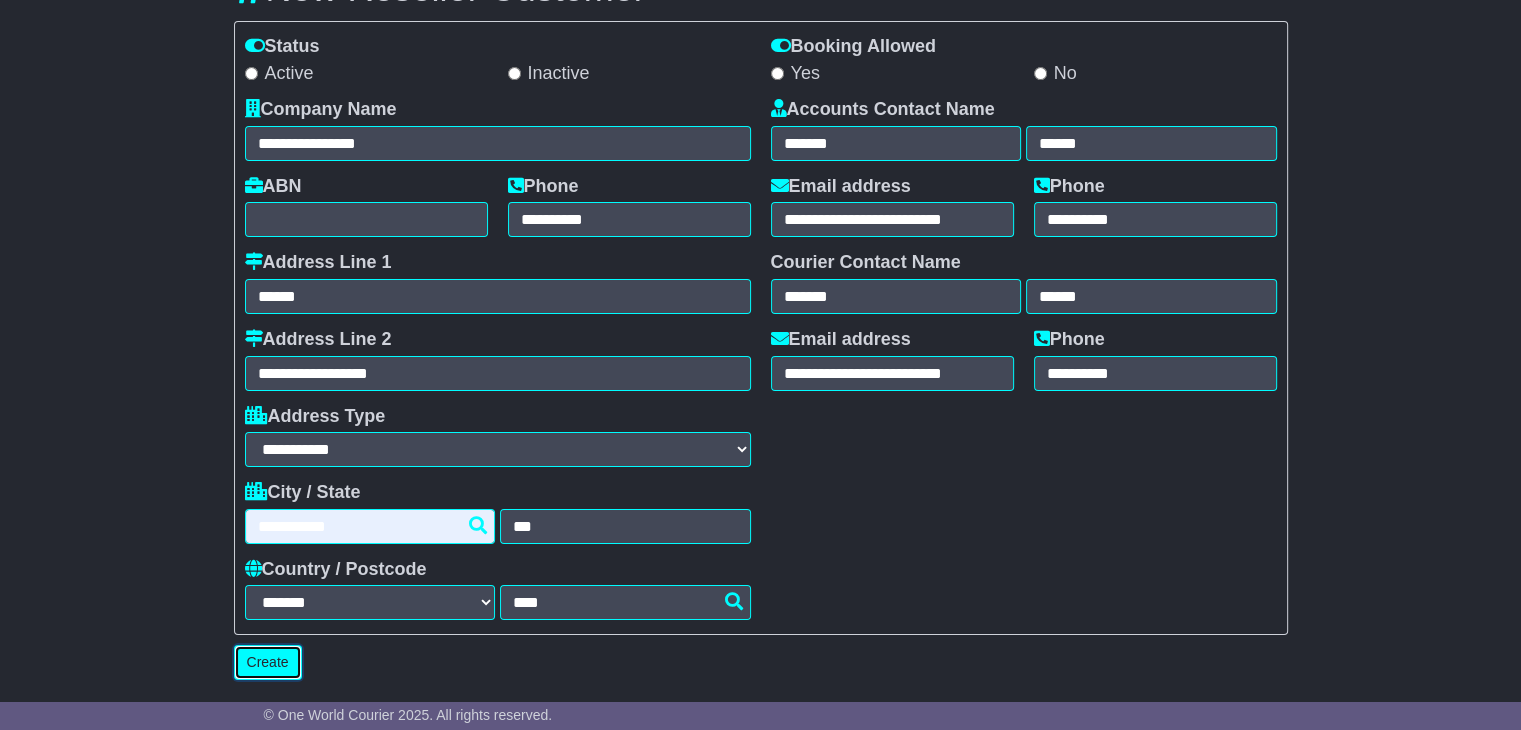 click on "Create" at bounding box center [268, 662] 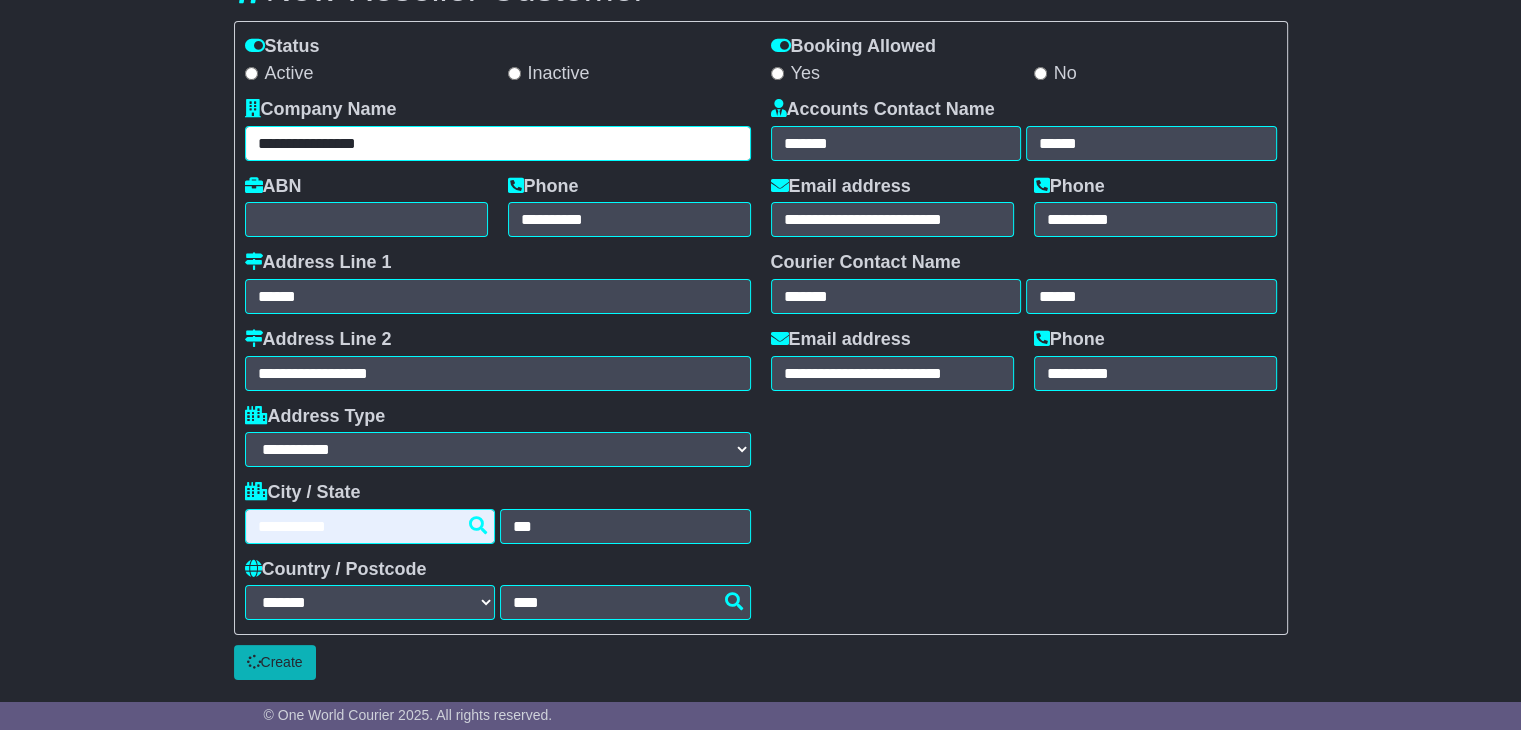 drag, startPoint x: 384, startPoint y: 144, endPoint x: 219, endPoint y: 156, distance: 165.43579 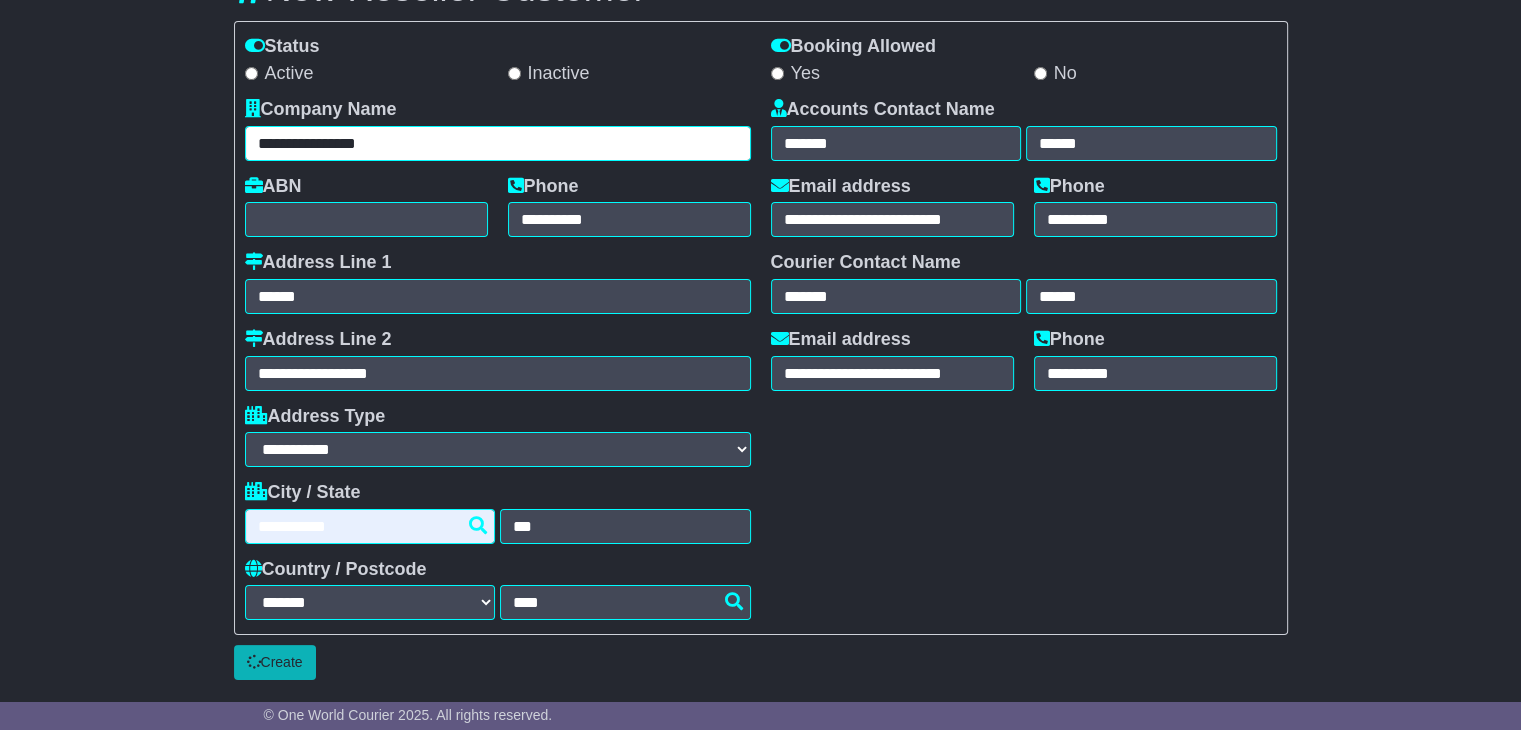 click on "**********" at bounding box center [760, 294] 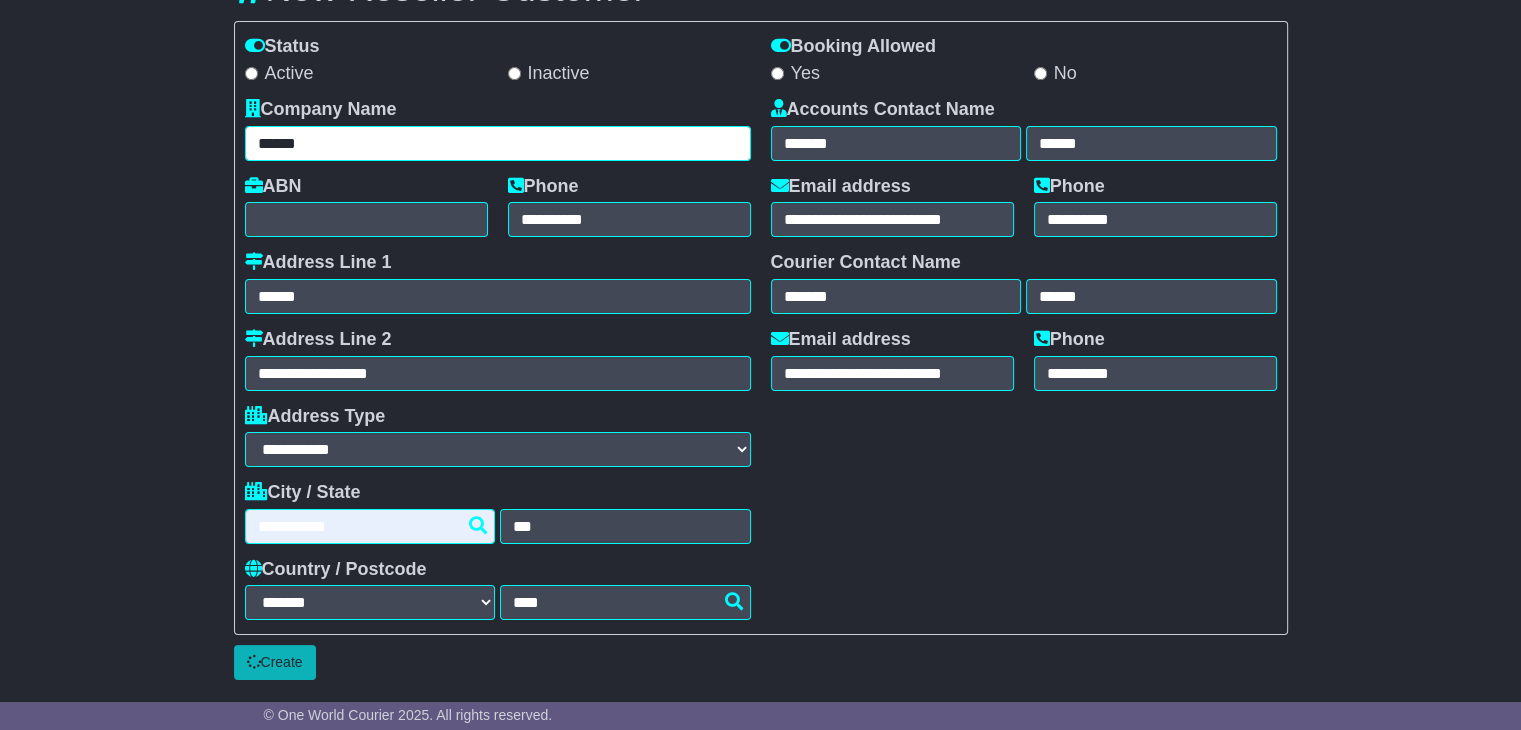 type on "*******" 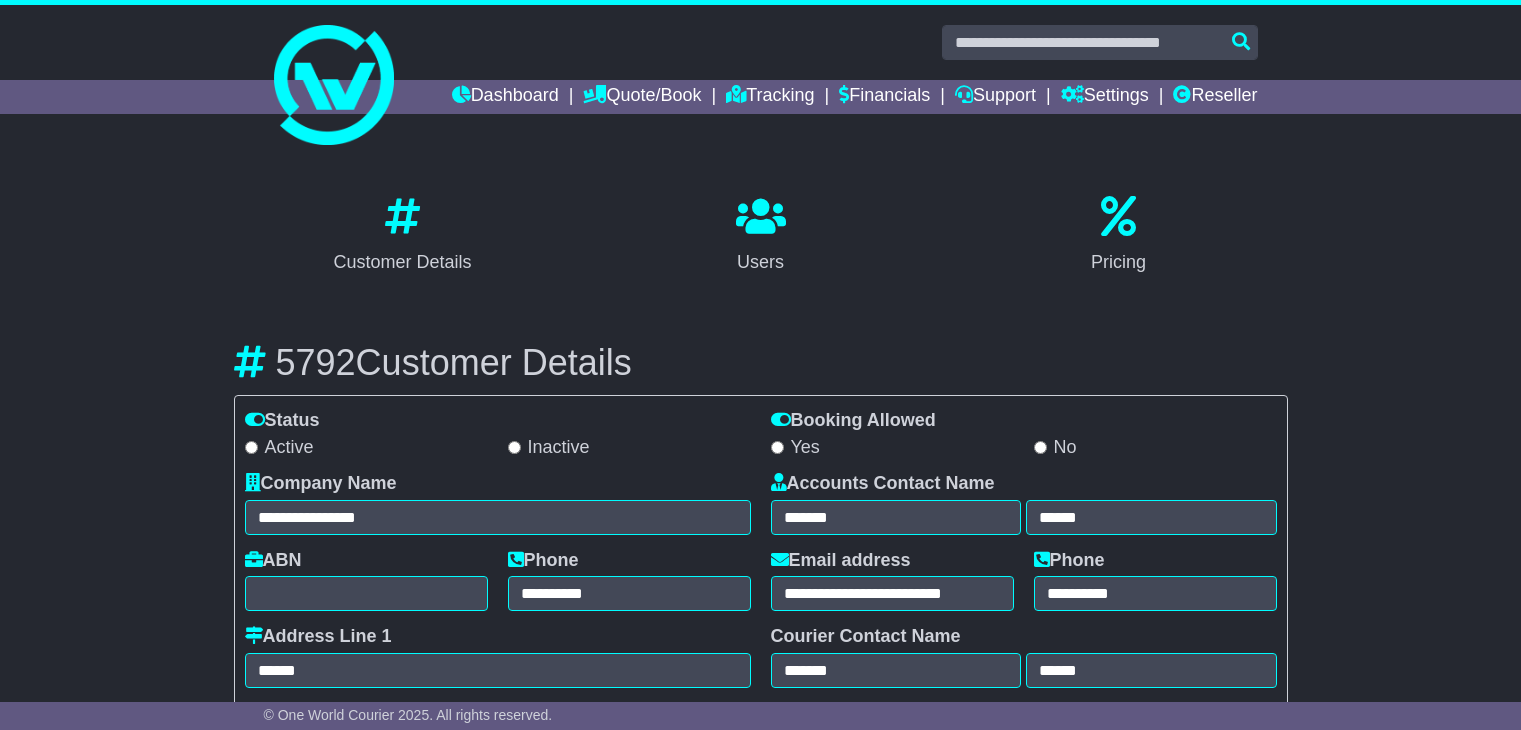select on "**********" 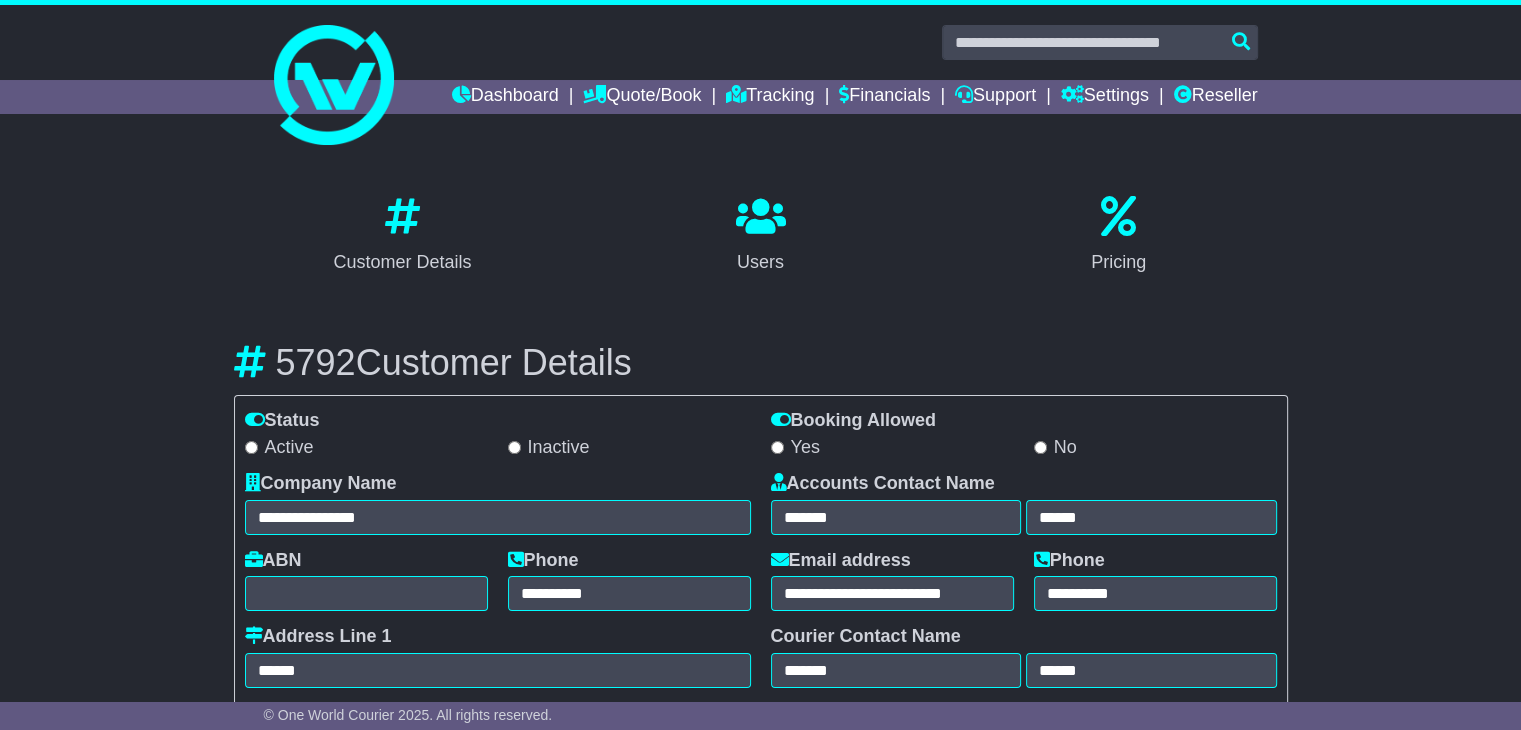 scroll, scrollTop: 0, scrollLeft: 0, axis: both 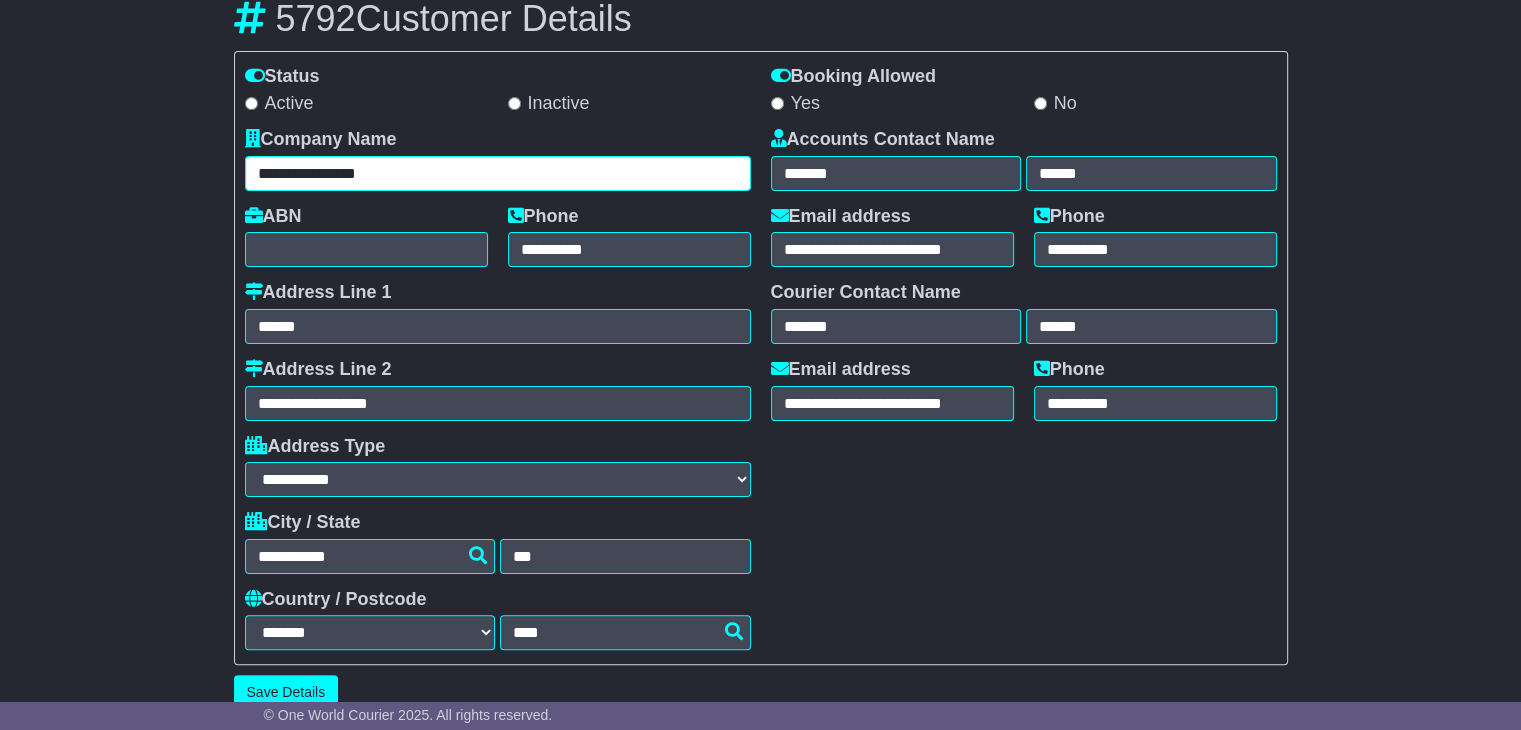 drag, startPoint x: 407, startPoint y: 173, endPoint x: 189, endPoint y: 166, distance: 218.11235 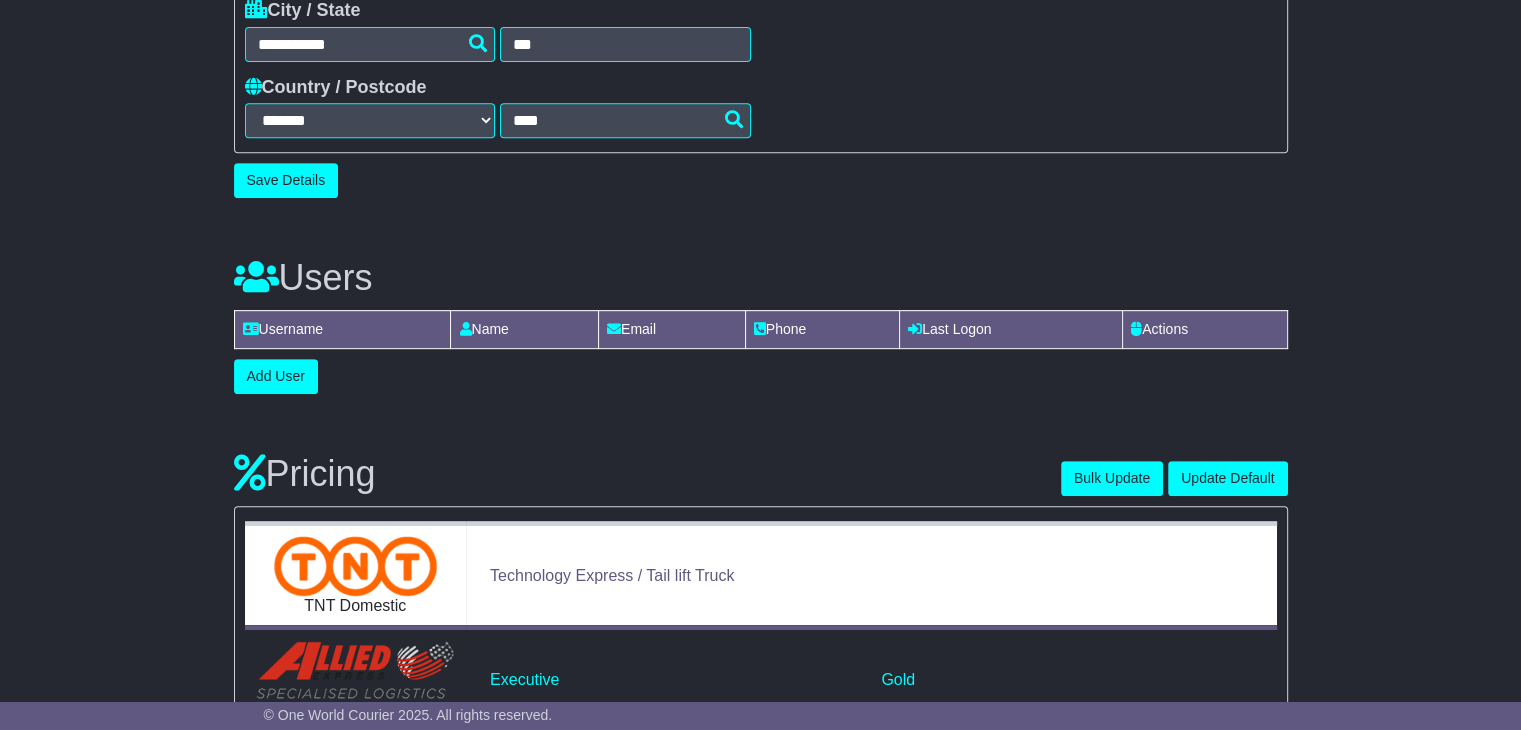 scroll, scrollTop: 856, scrollLeft: 0, axis: vertical 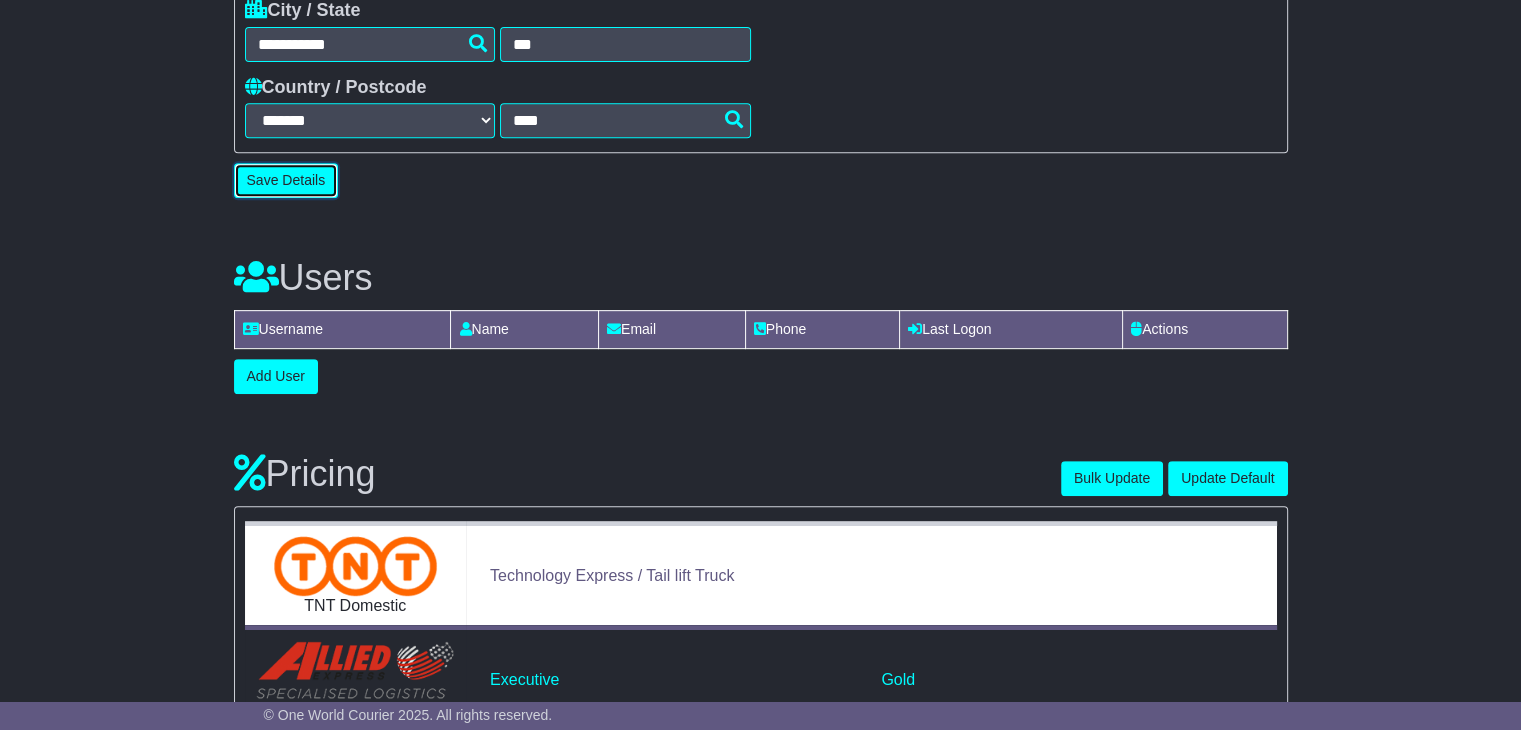 click on "Save Details" at bounding box center [286, 180] 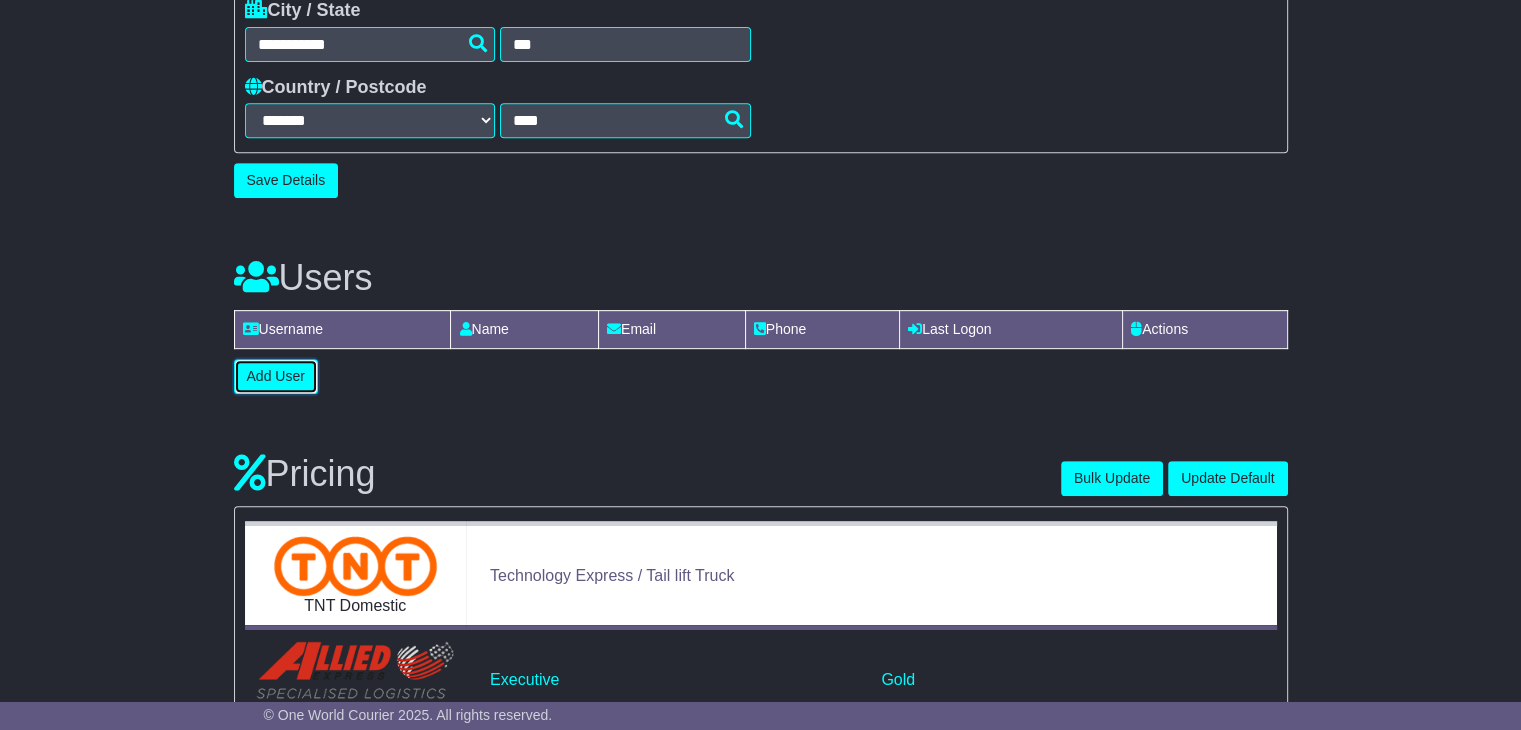 click on "Add User" at bounding box center (276, 376) 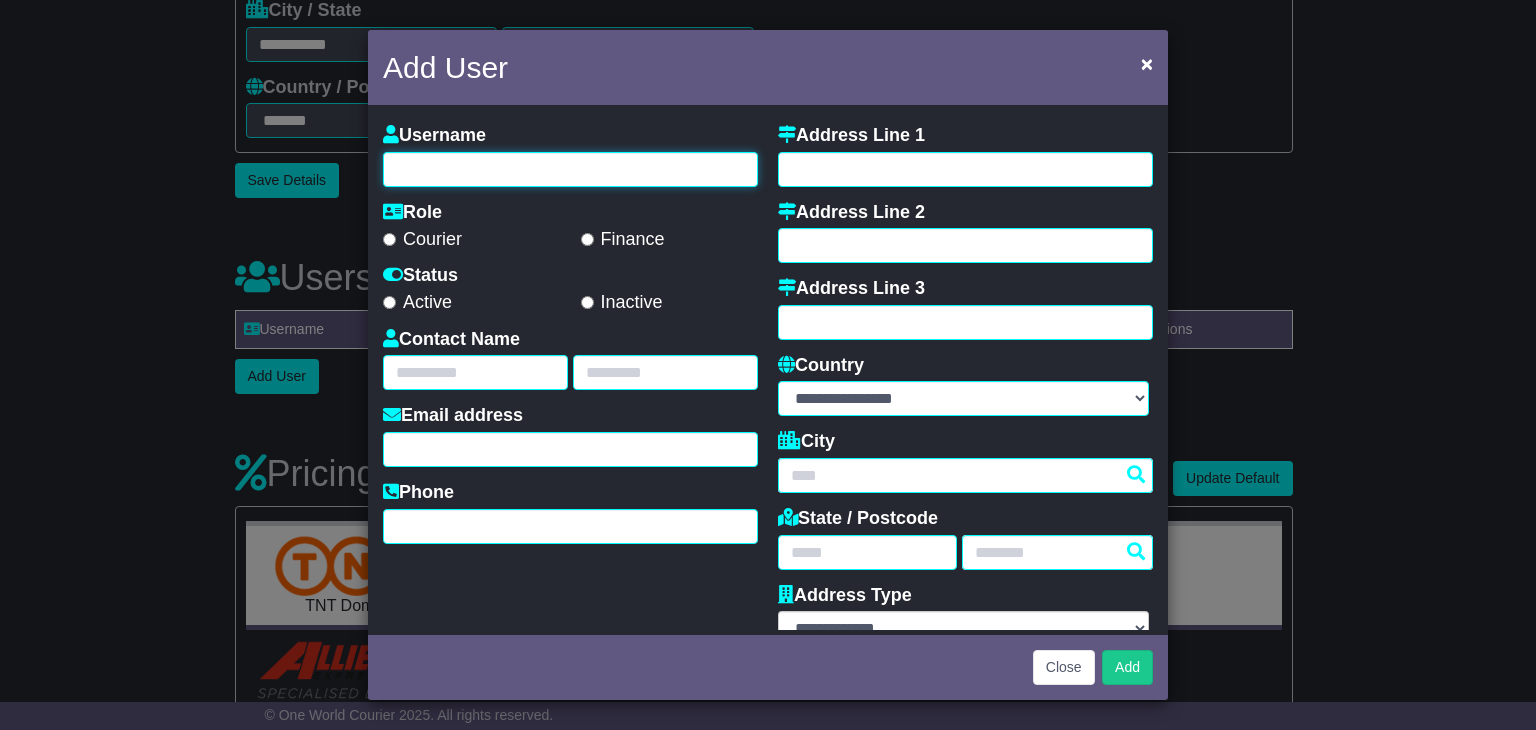 click at bounding box center [570, 169] 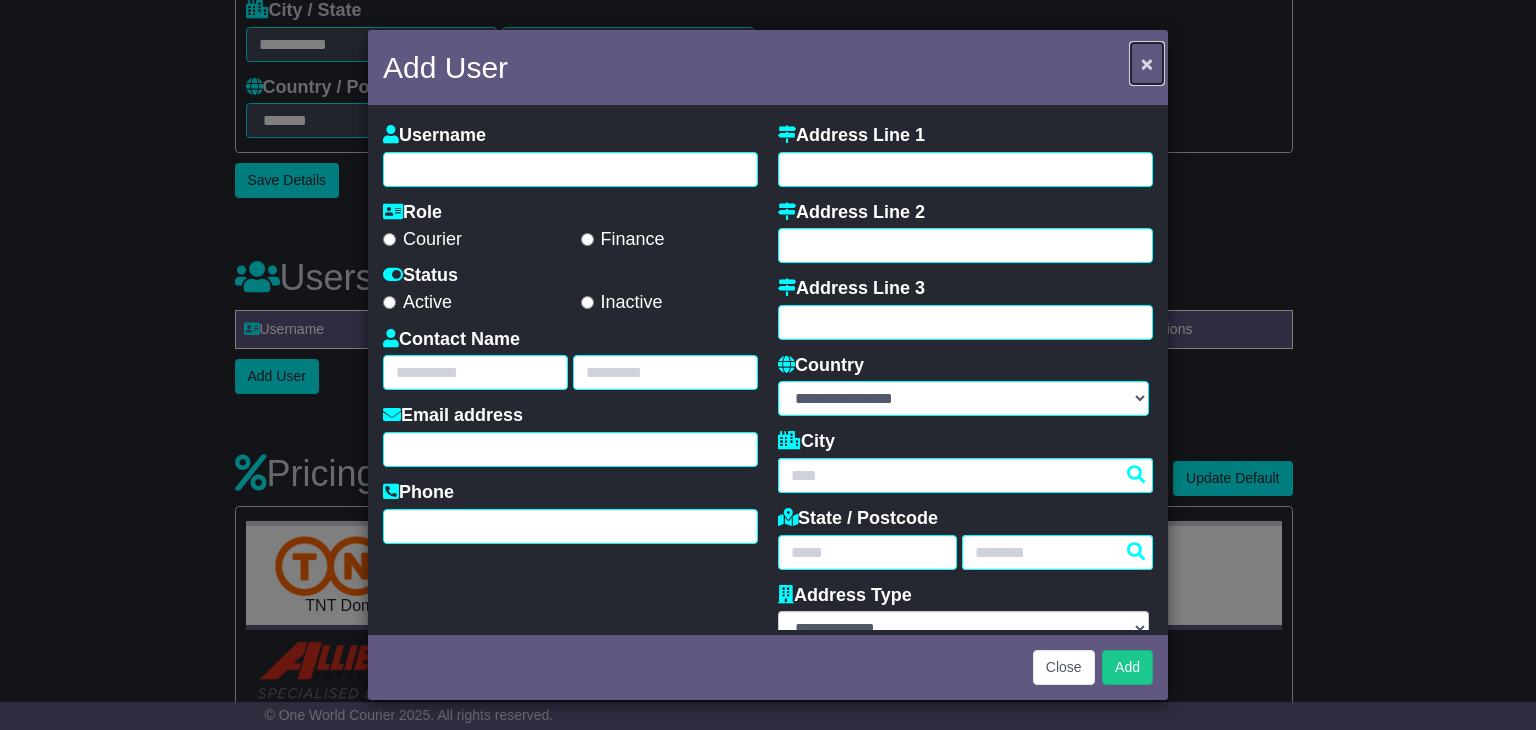 click on "×" at bounding box center (1147, 63) 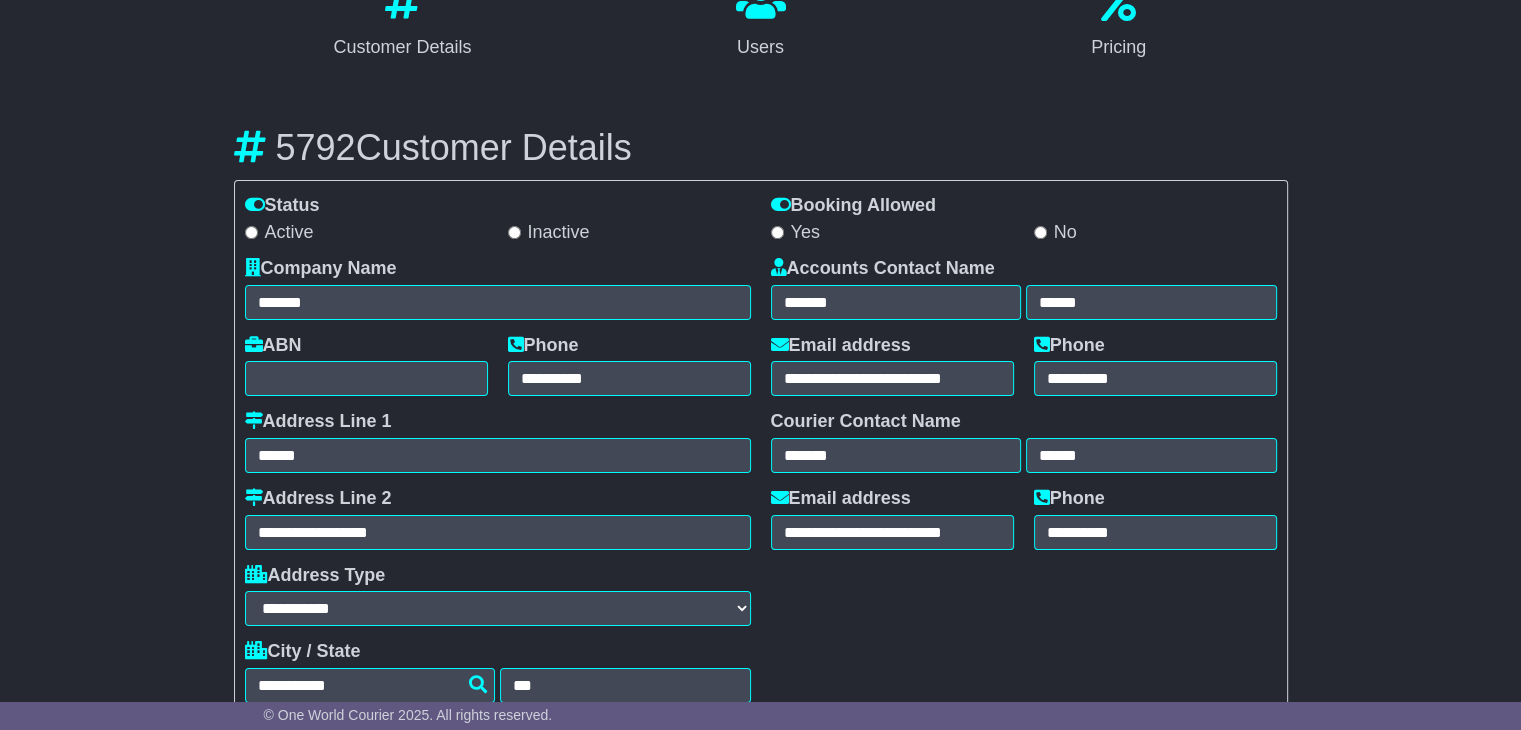 scroll, scrollTop: 204, scrollLeft: 0, axis: vertical 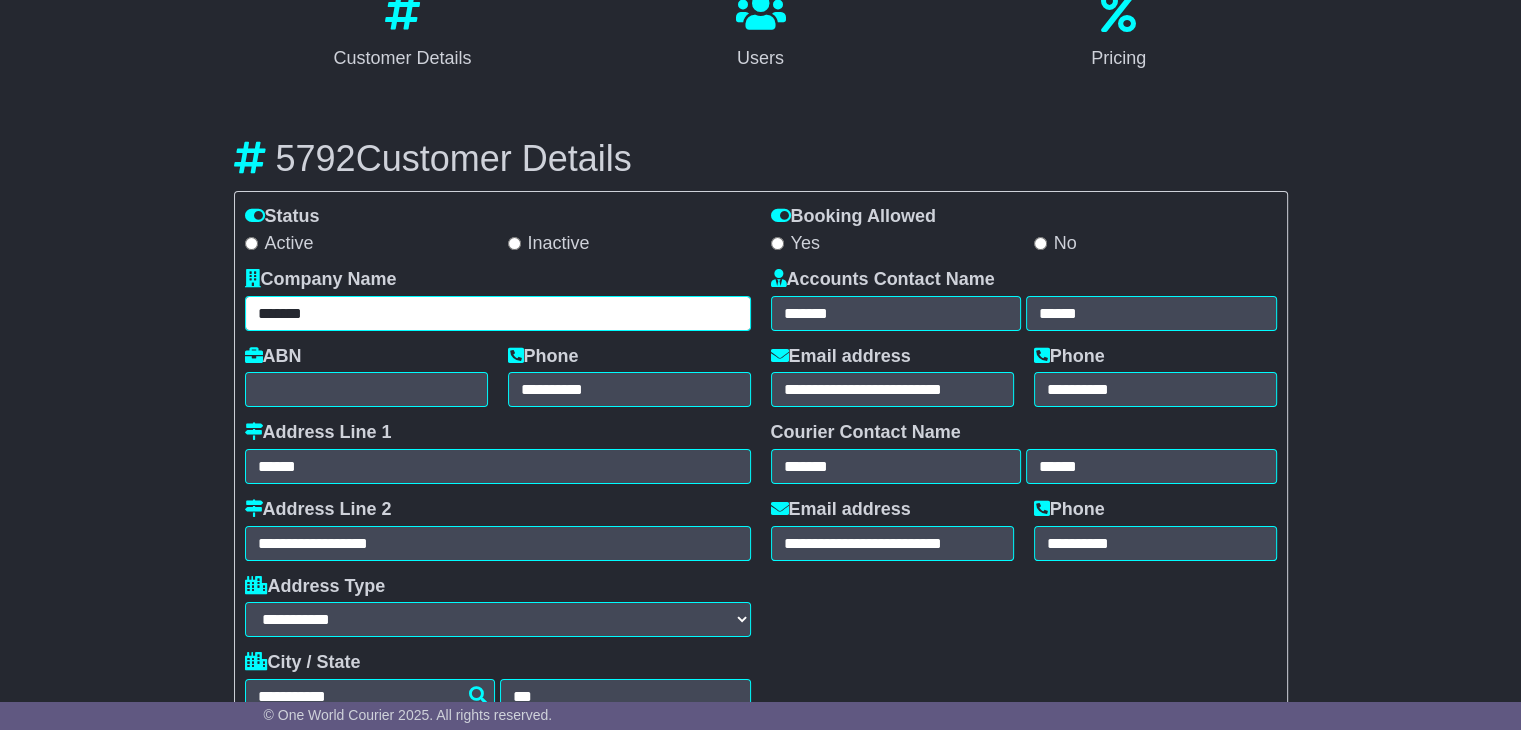 drag, startPoint x: 340, startPoint y: 305, endPoint x: 236, endPoint y: 311, distance: 104.172935 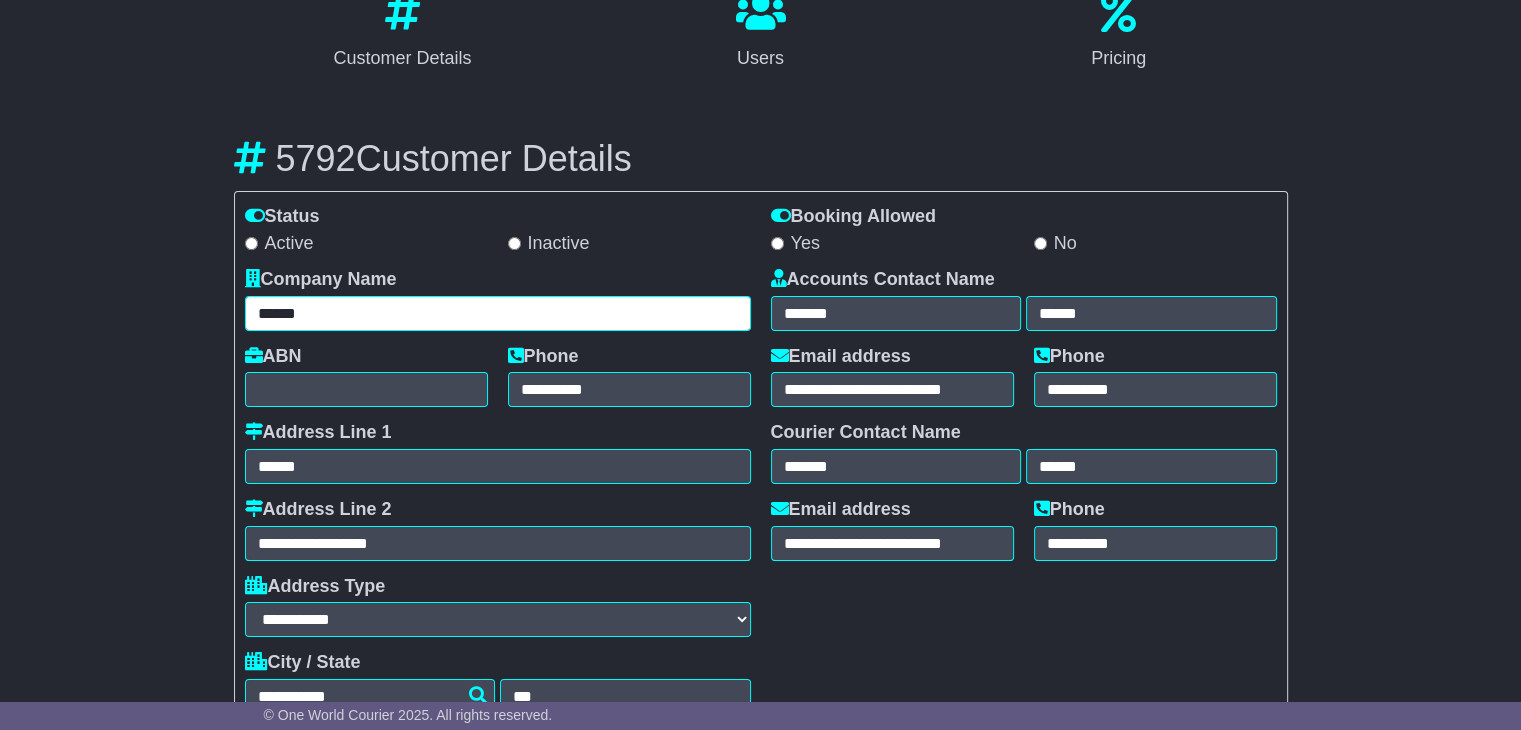 type on "******" 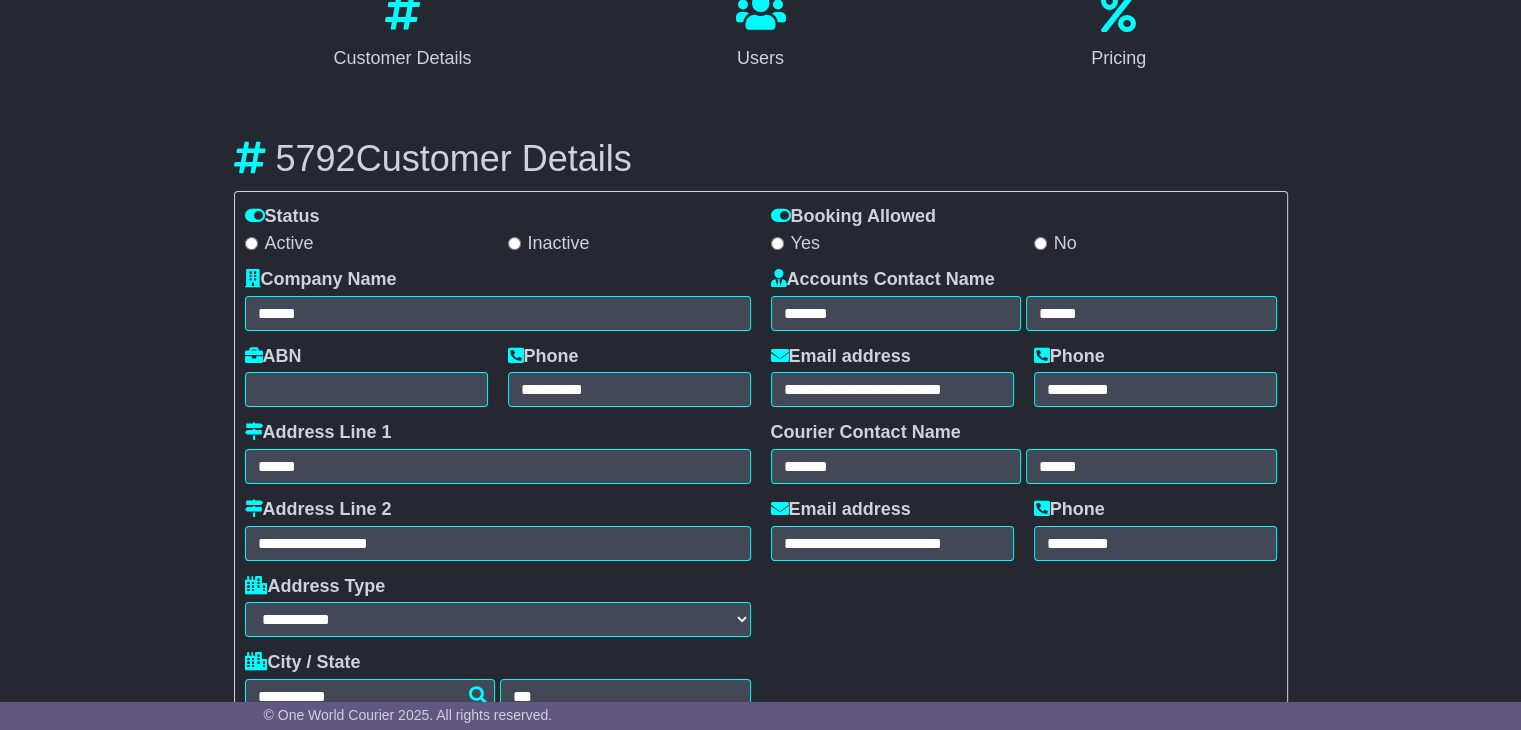 click on "**********" at bounding box center [1024, 529] 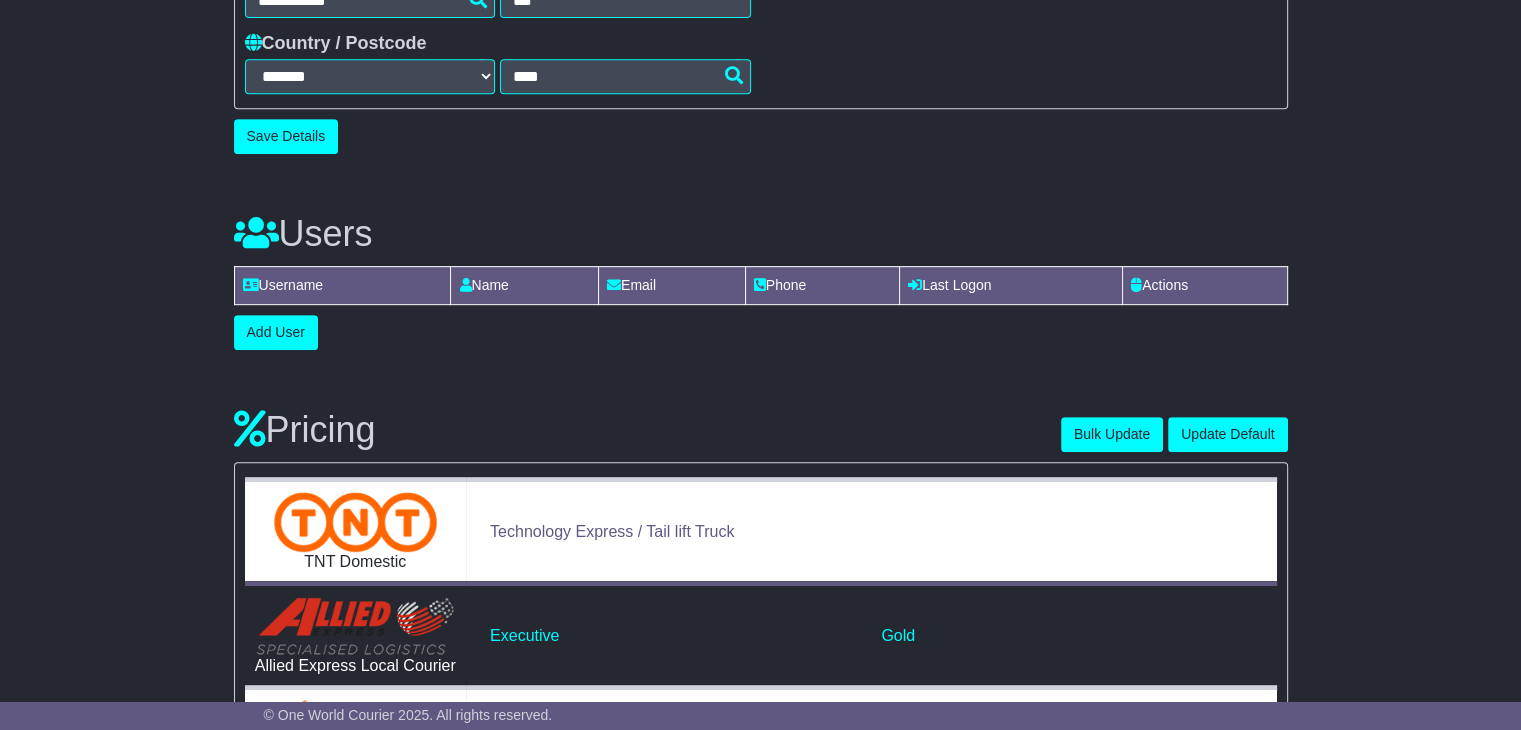 scroll, scrollTop: 968, scrollLeft: 0, axis: vertical 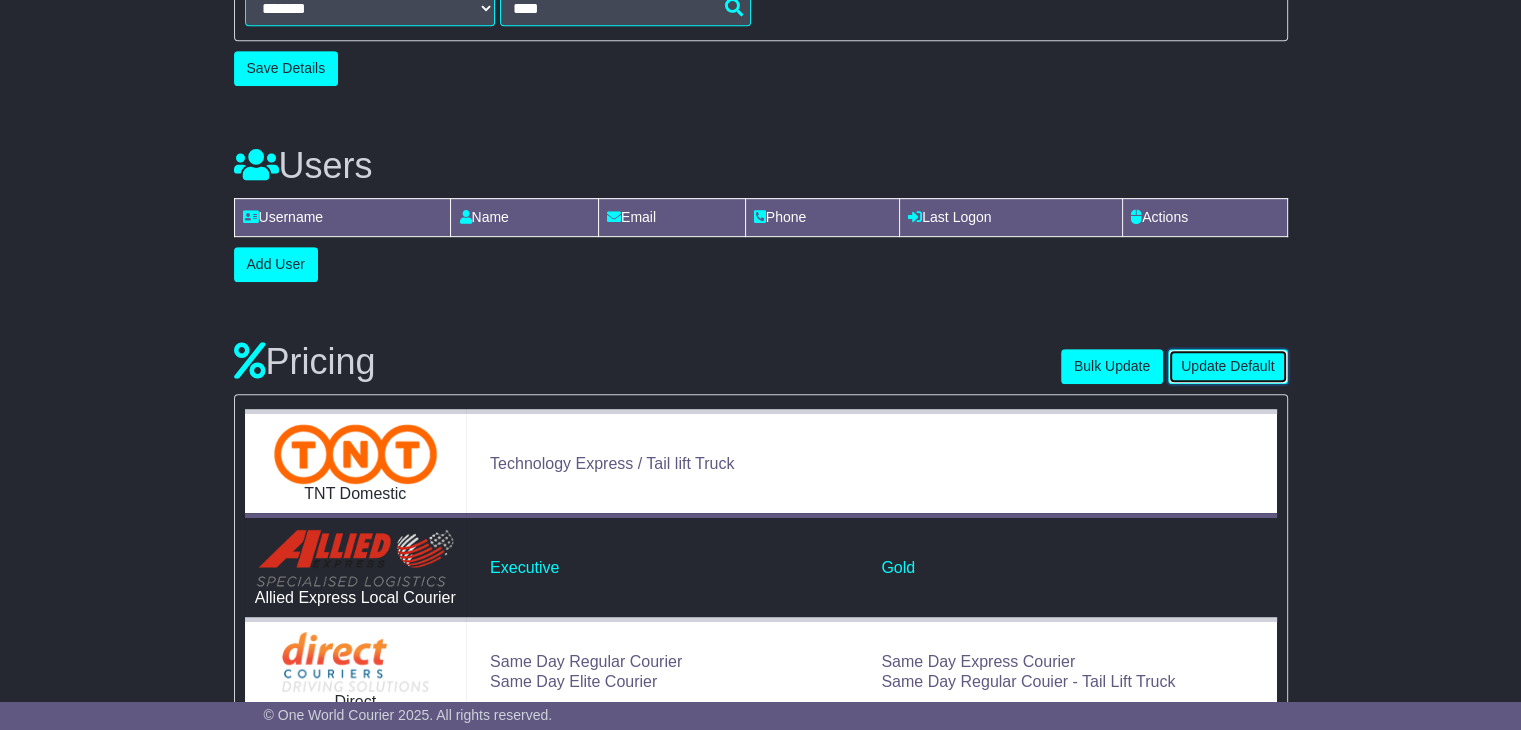 click on "Update Default" at bounding box center (1227, 366) 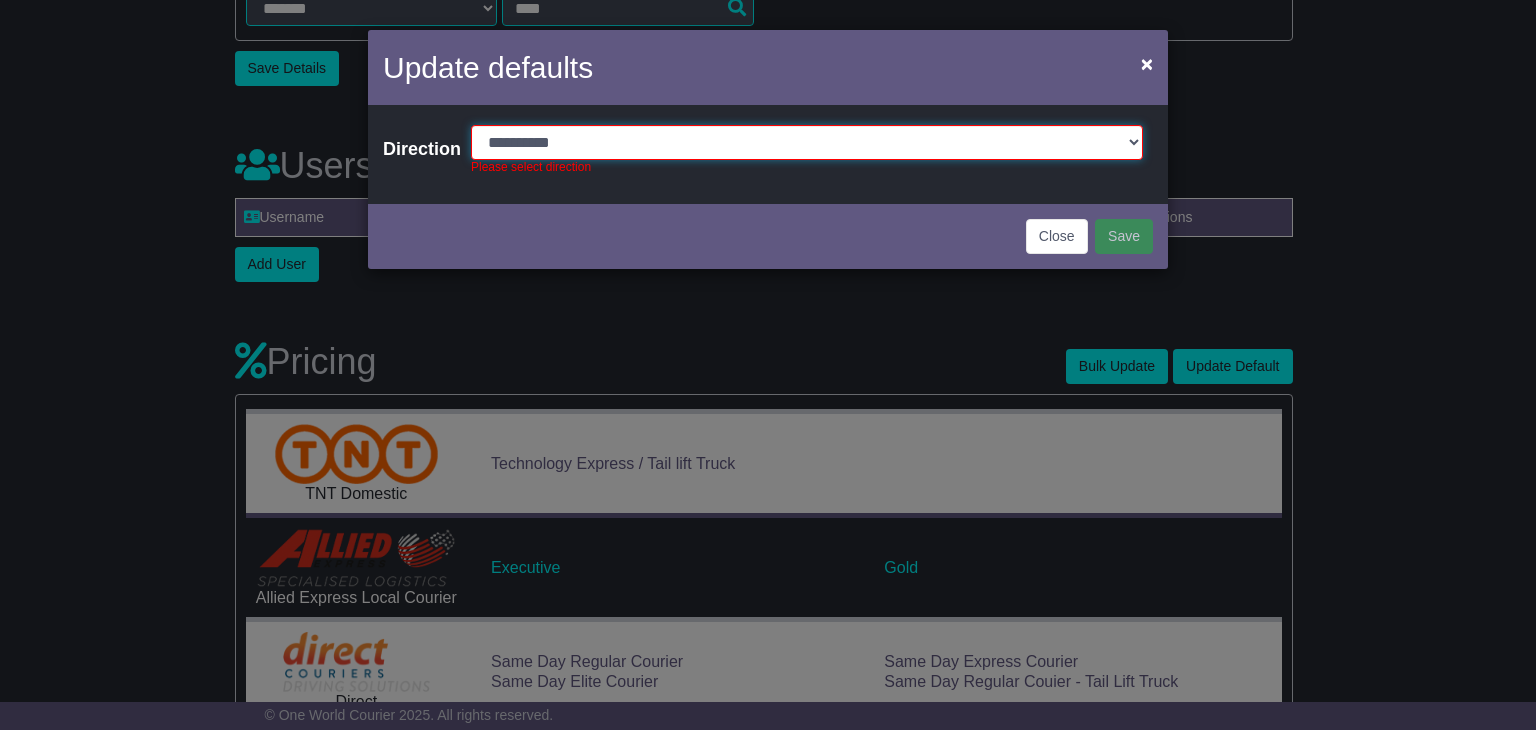 click on "**********" at bounding box center (807, 142) 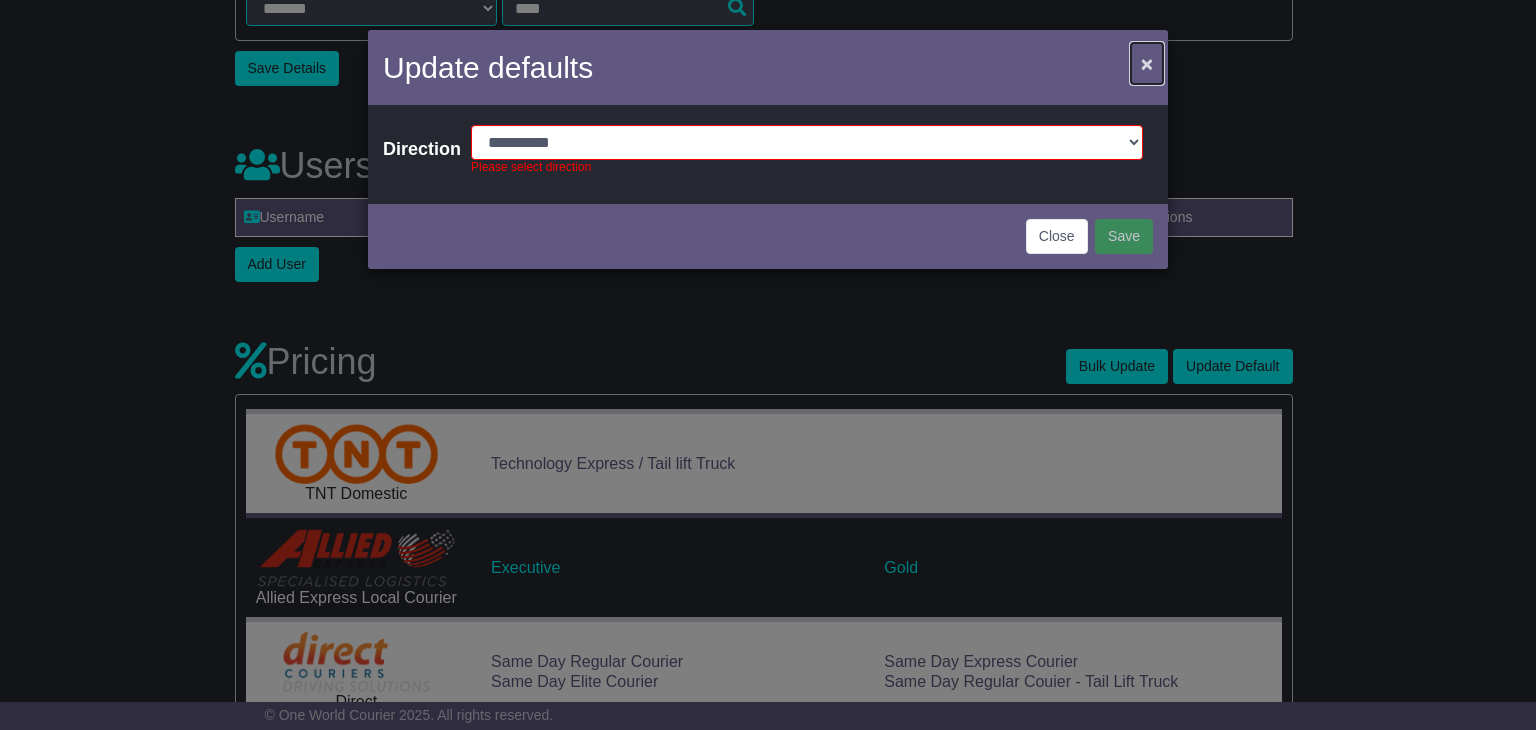click on "×" at bounding box center (1147, 63) 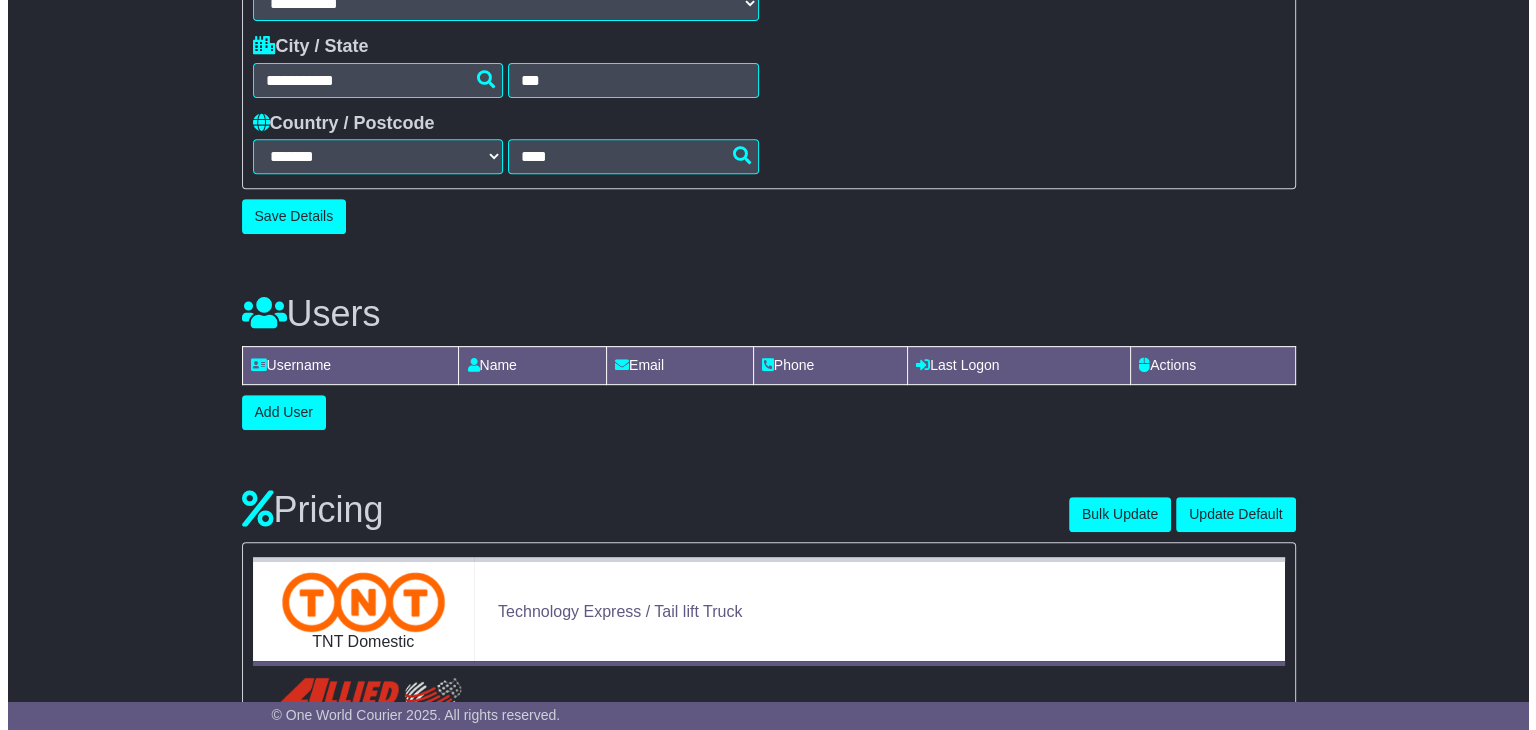 scroll, scrollTop: 823, scrollLeft: 0, axis: vertical 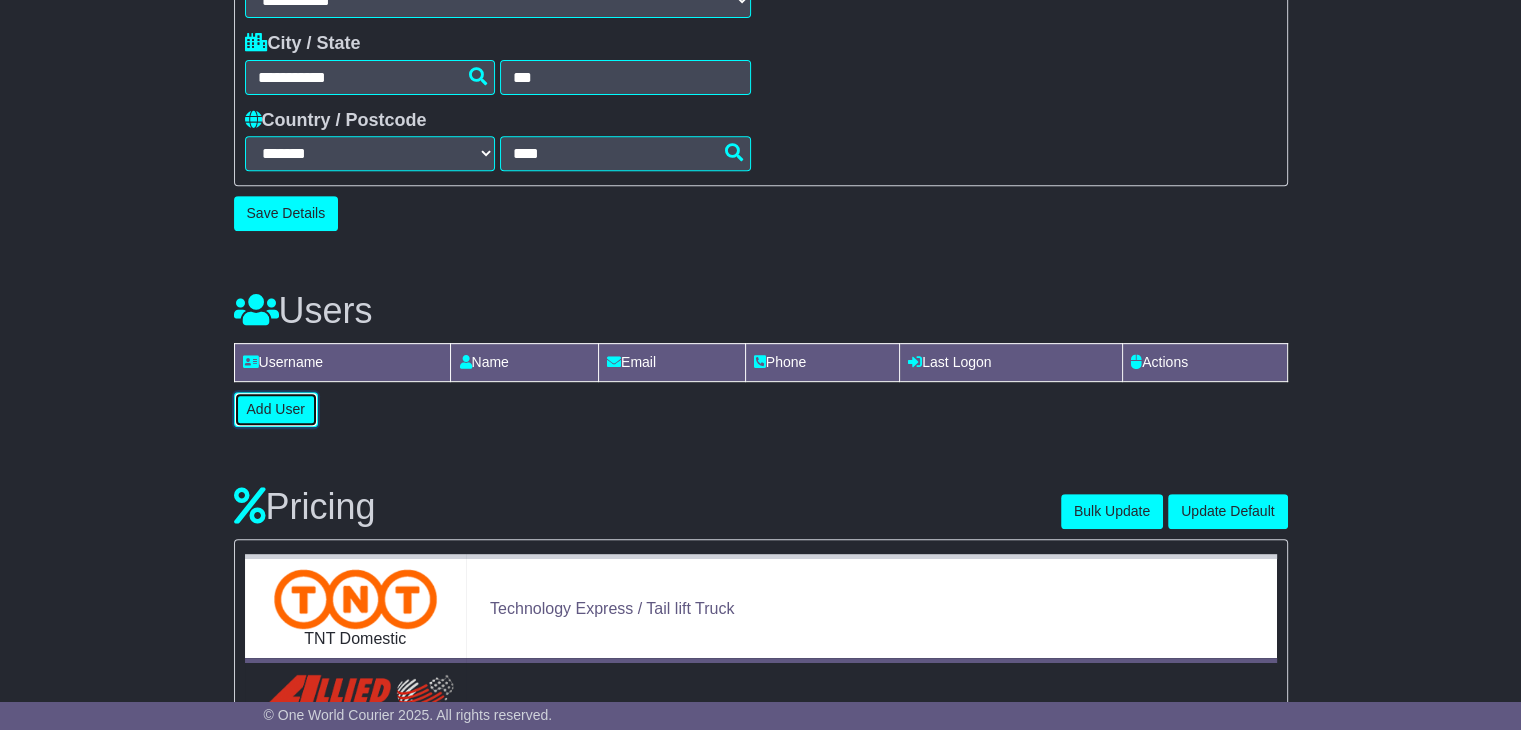 click on "Add User" at bounding box center [276, 409] 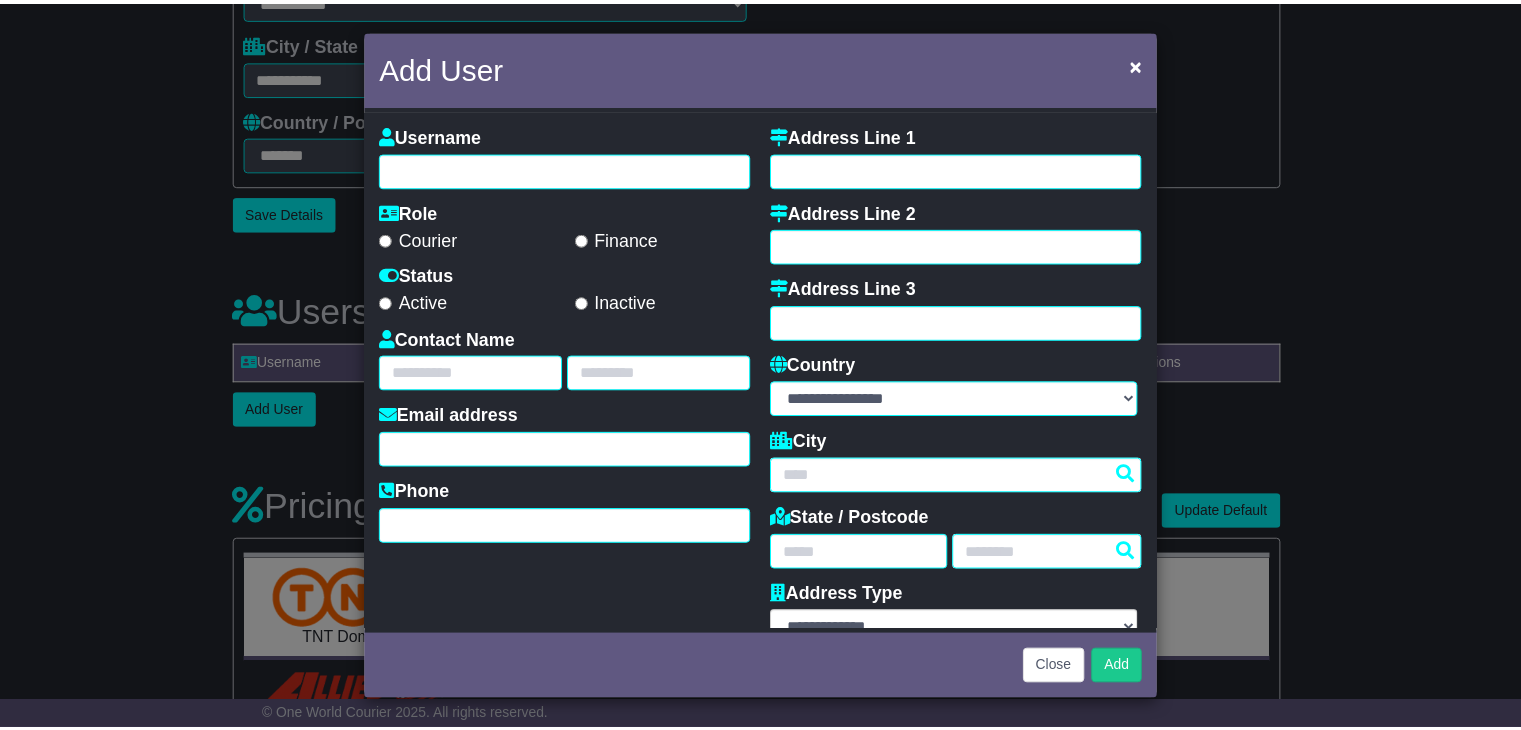 scroll, scrollTop: 45, scrollLeft: 0, axis: vertical 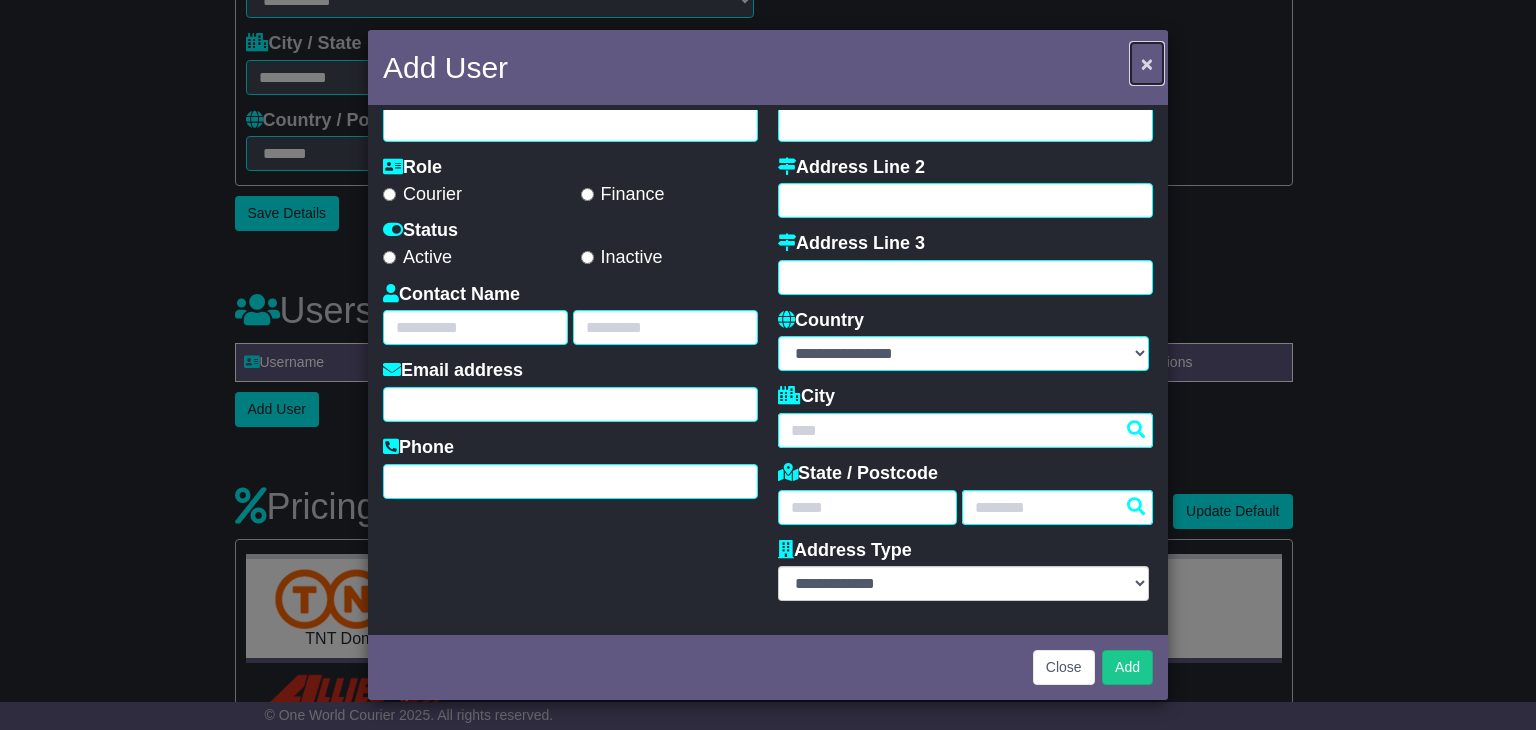 click on "×" at bounding box center (1147, 63) 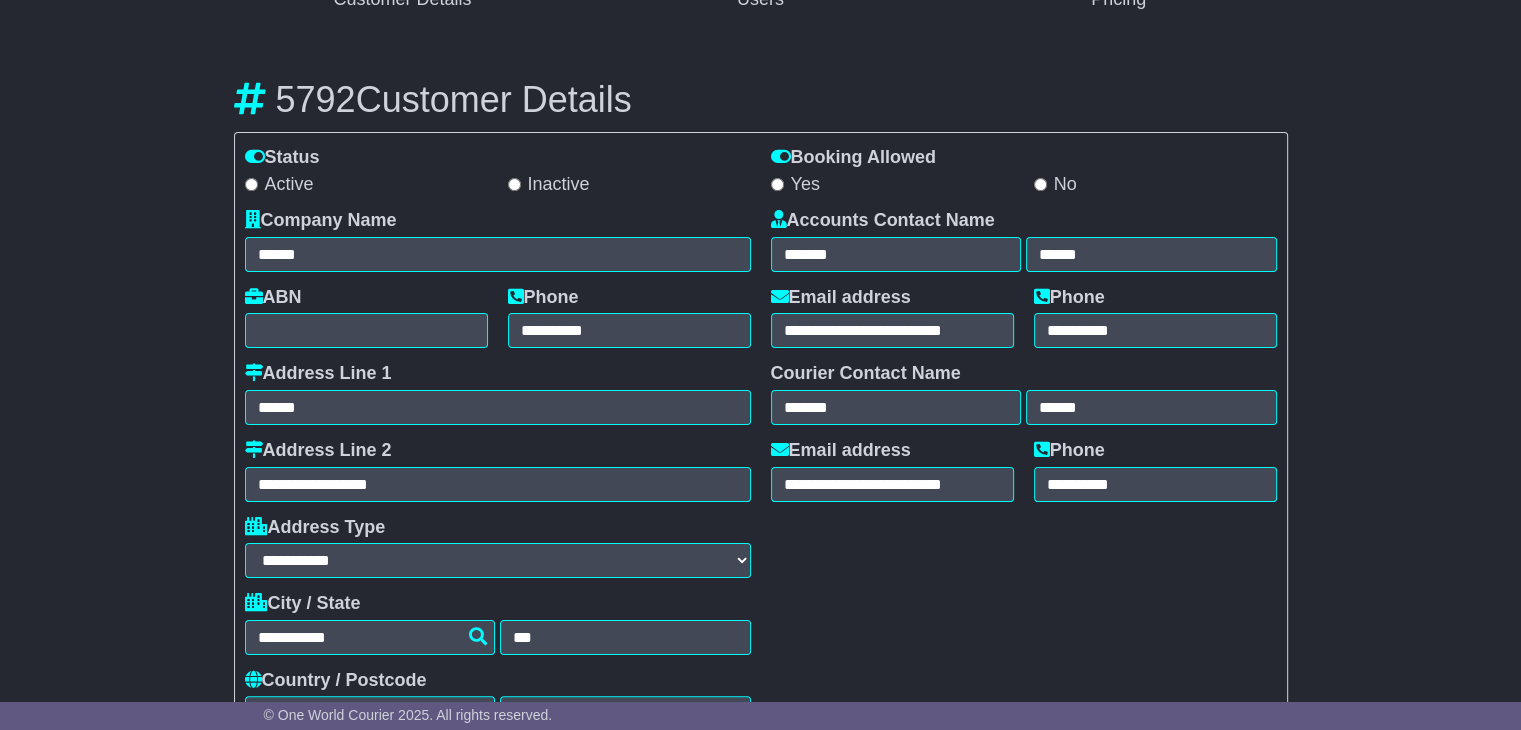 scroll, scrollTop: 264, scrollLeft: 0, axis: vertical 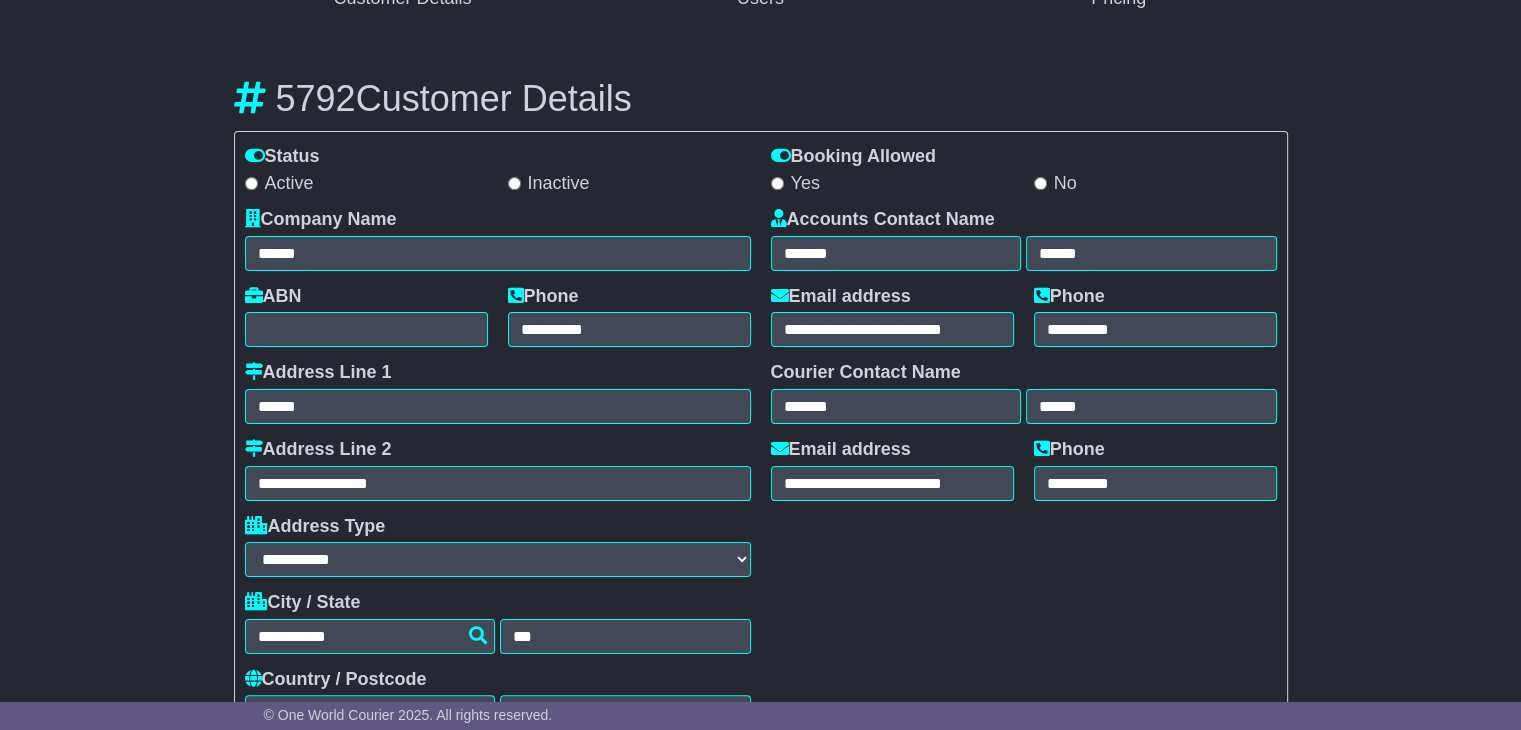 click on "**********" at bounding box center [761, 419] 